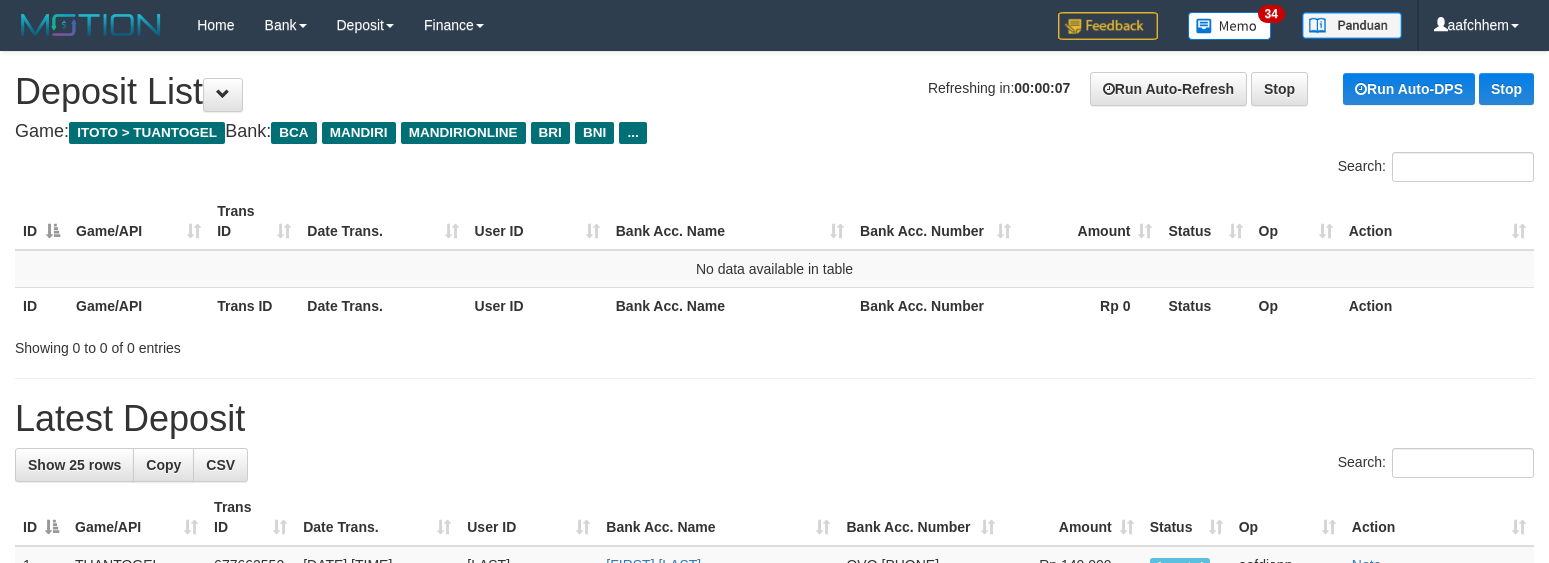 scroll, scrollTop: 0, scrollLeft: 0, axis: both 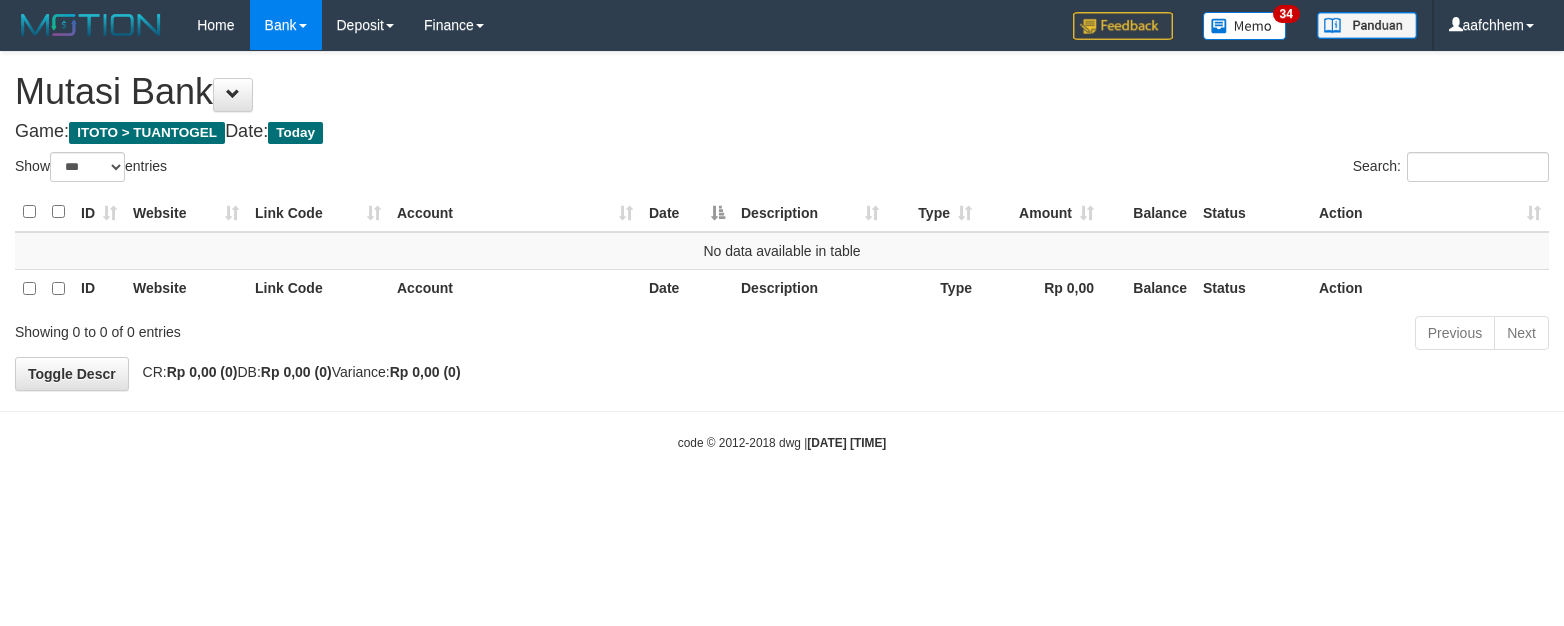 select on "***" 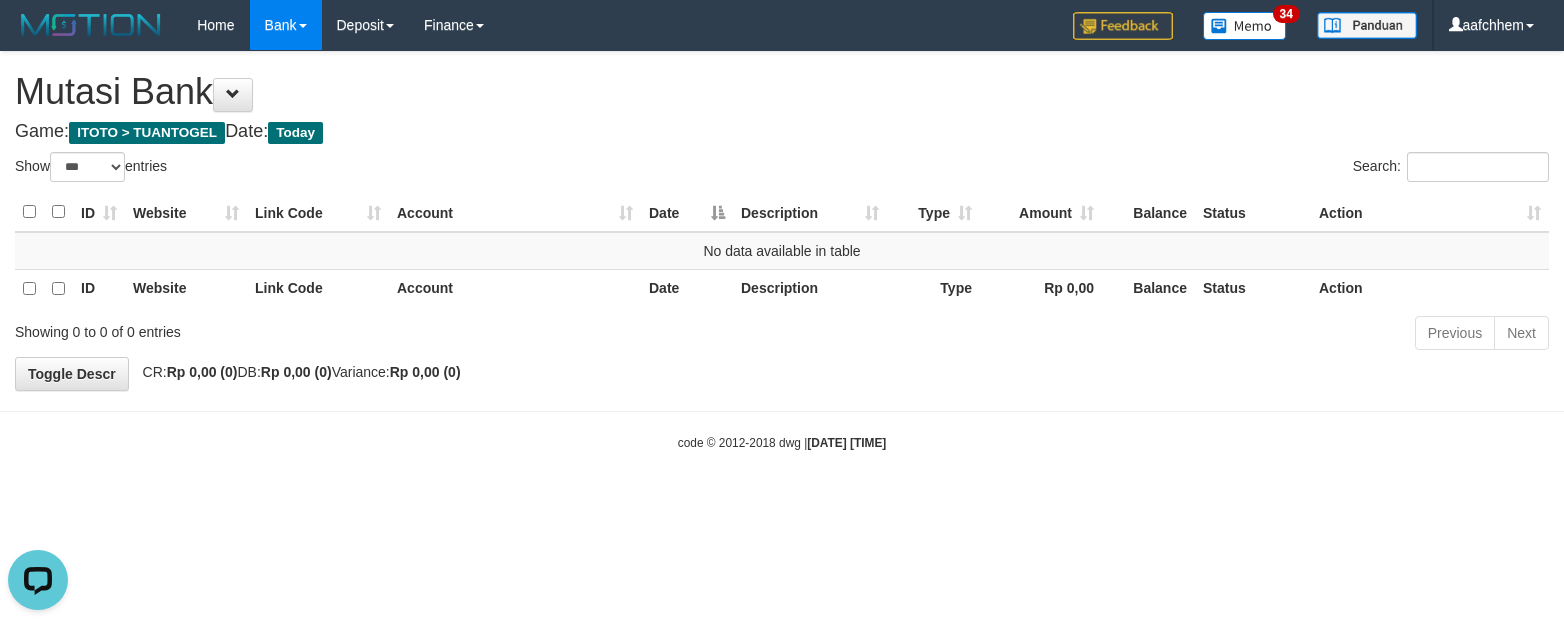 scroll, scrollTop: 0, scrollLeft: 0, axis: both 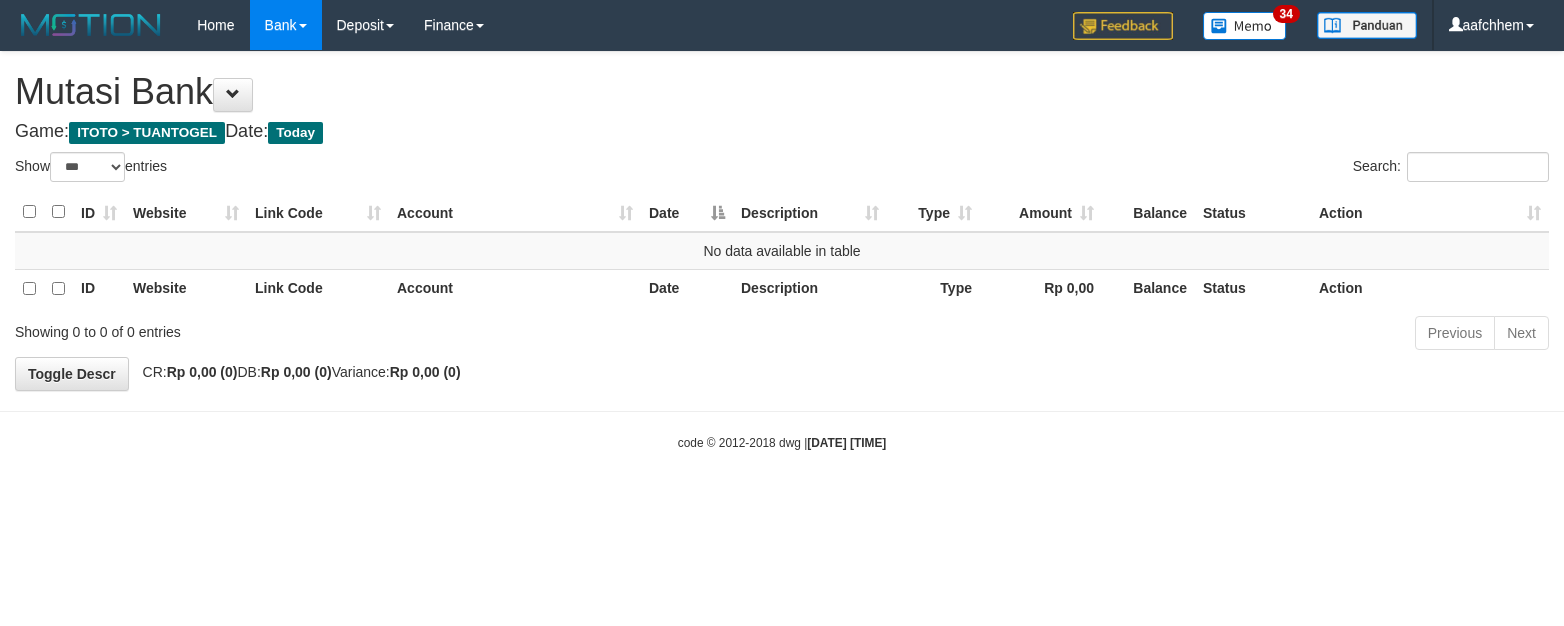 select on "***" 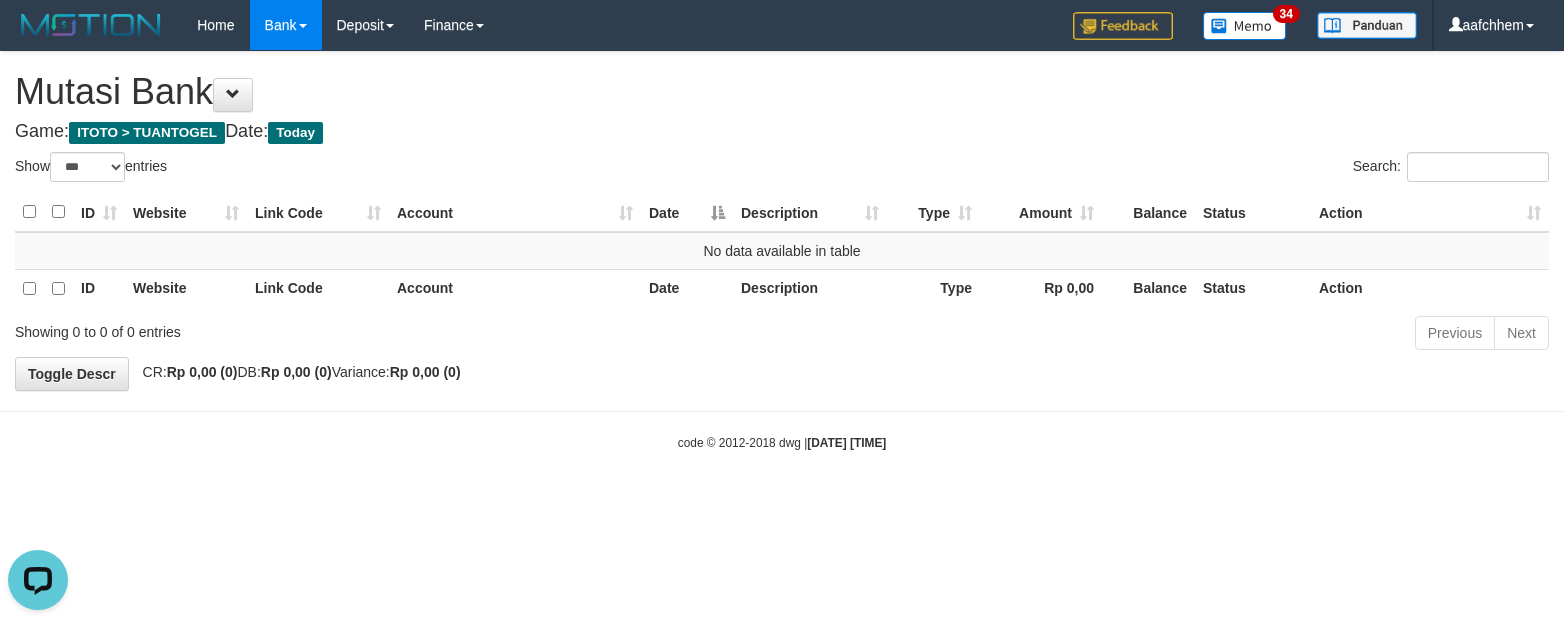 scroll, scrollTop: 0, scrollLeft: 0, axis: both 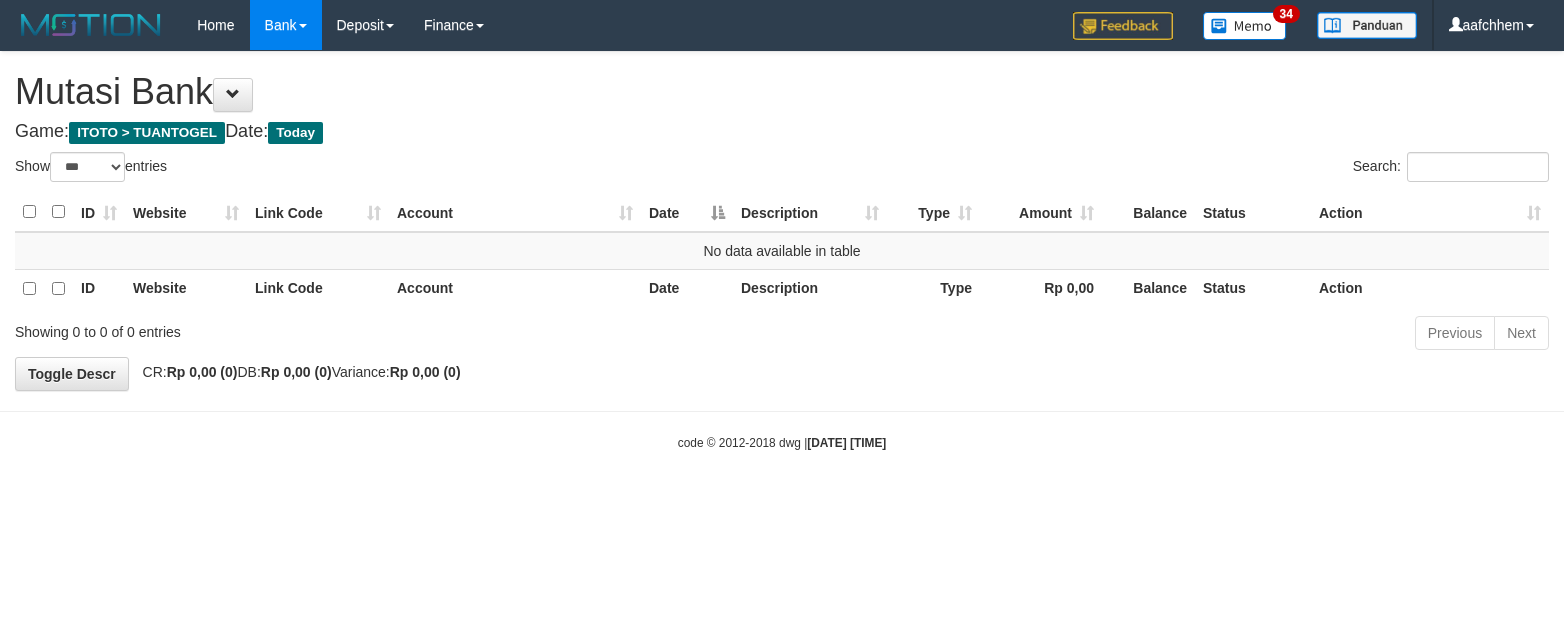 select on "***" 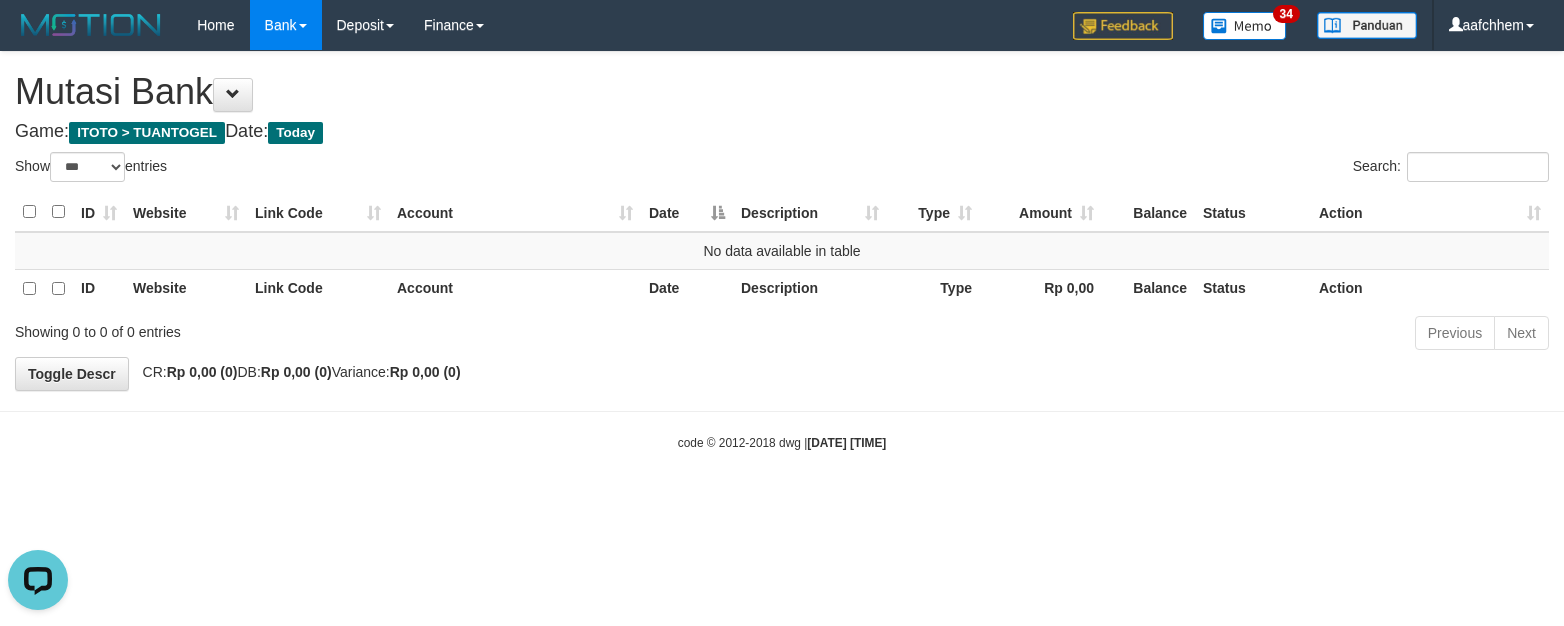 scroll, scrollTop: 0, scrollLeft: 0, axis: both 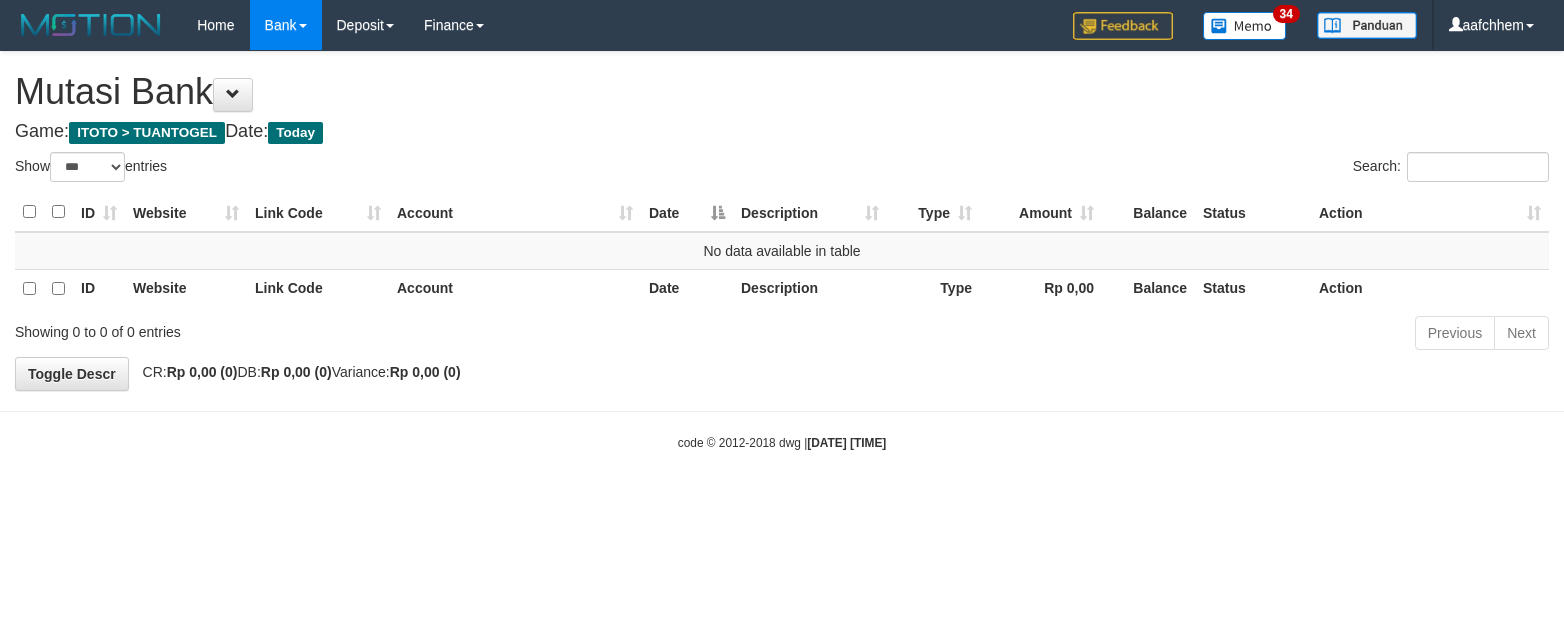 select on "***" 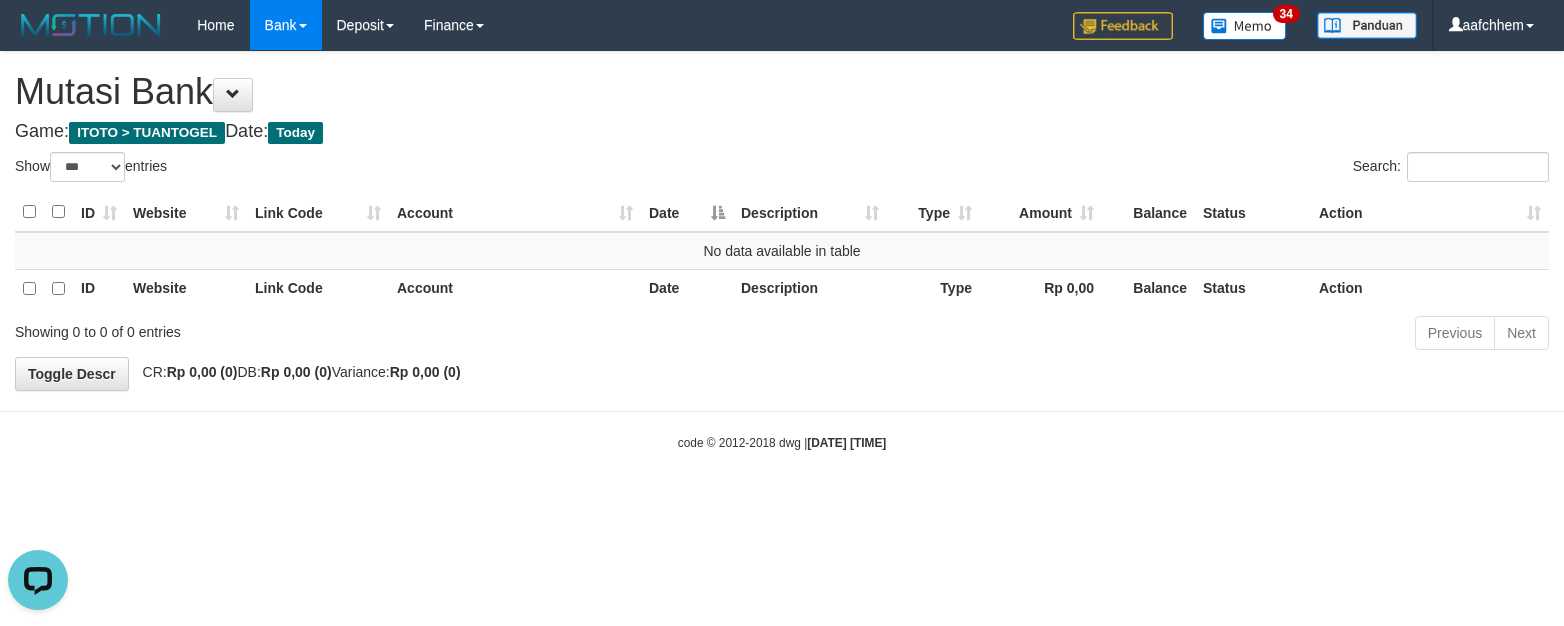 scroll, scrollTop: 0, scrollLeft: 0, axis: both 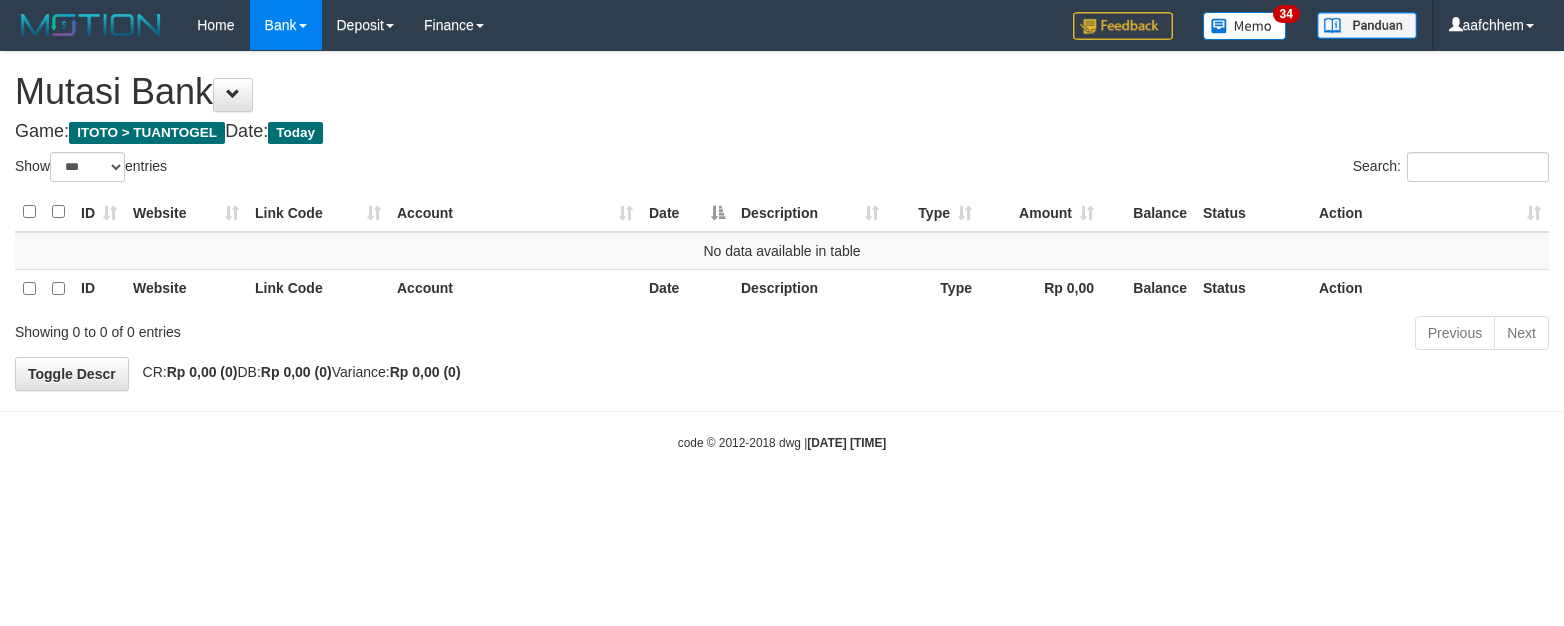 select on "***" 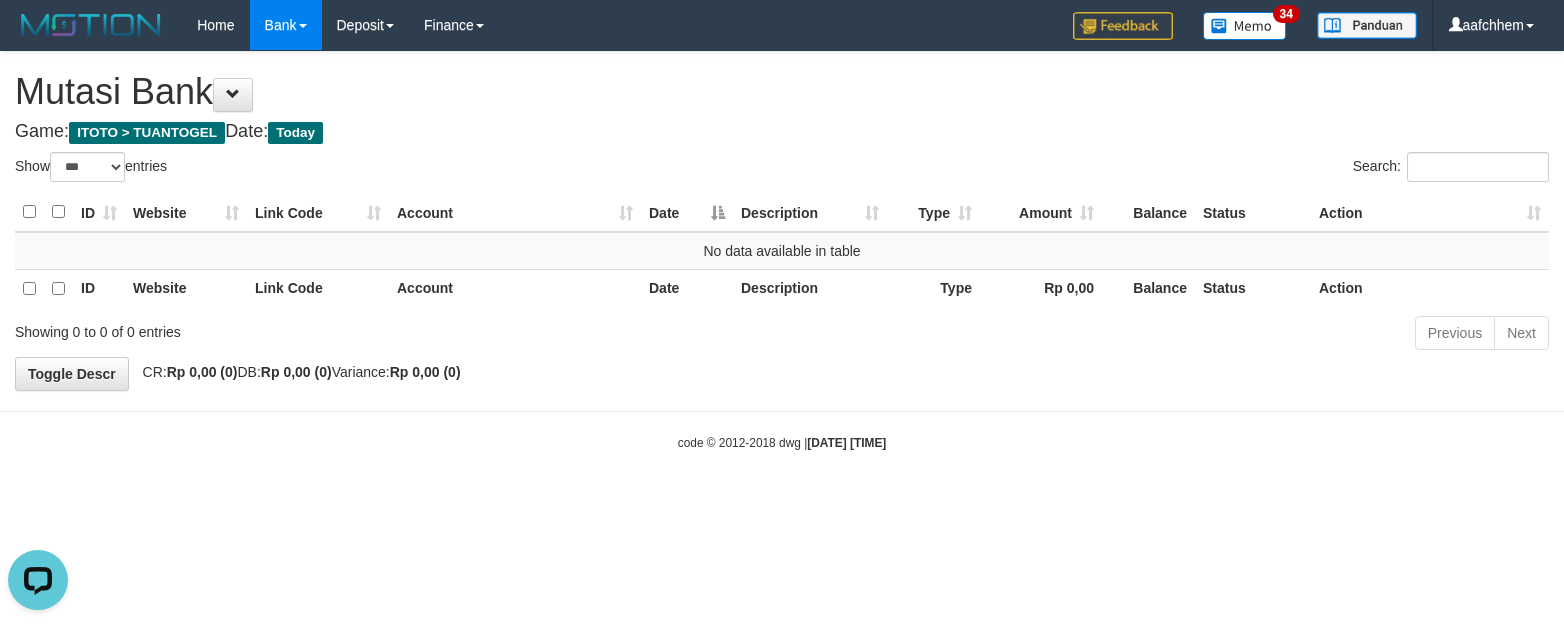scroll, scrollTop: 0, scrollLeft: 0, axis: both 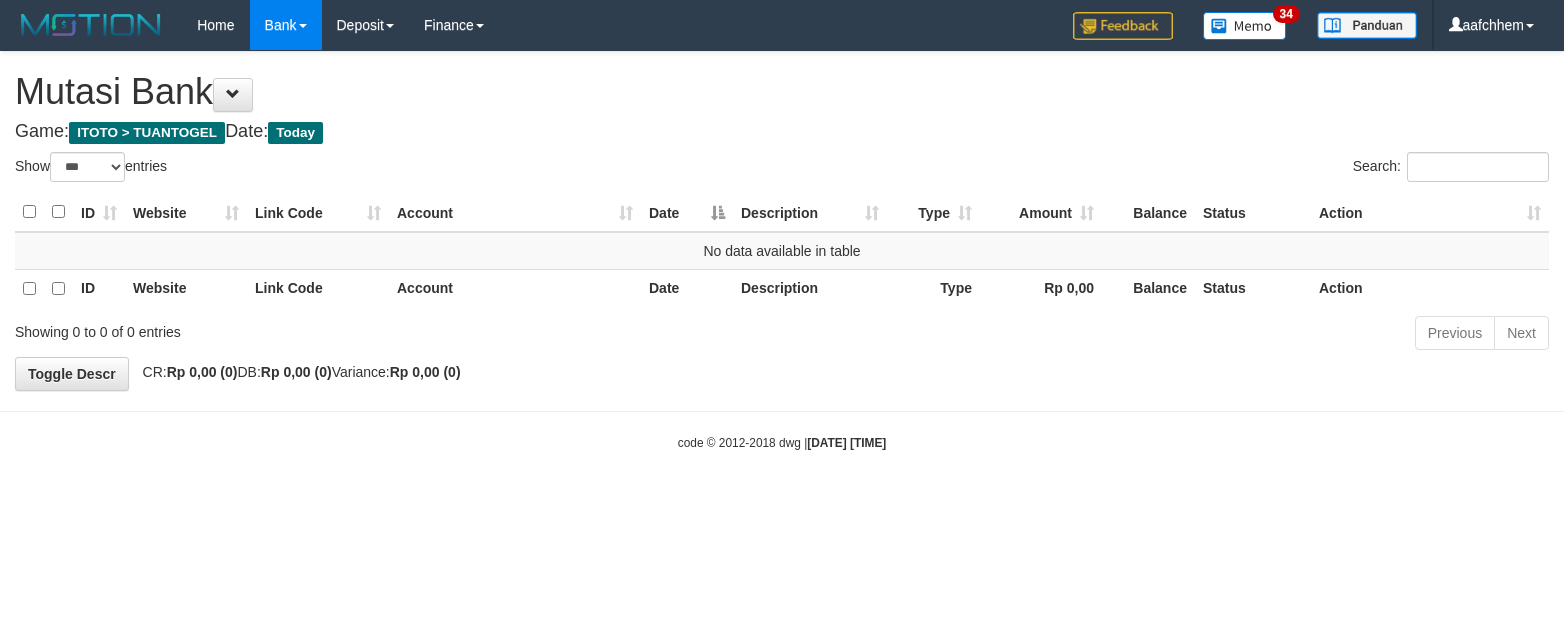 select on "***" 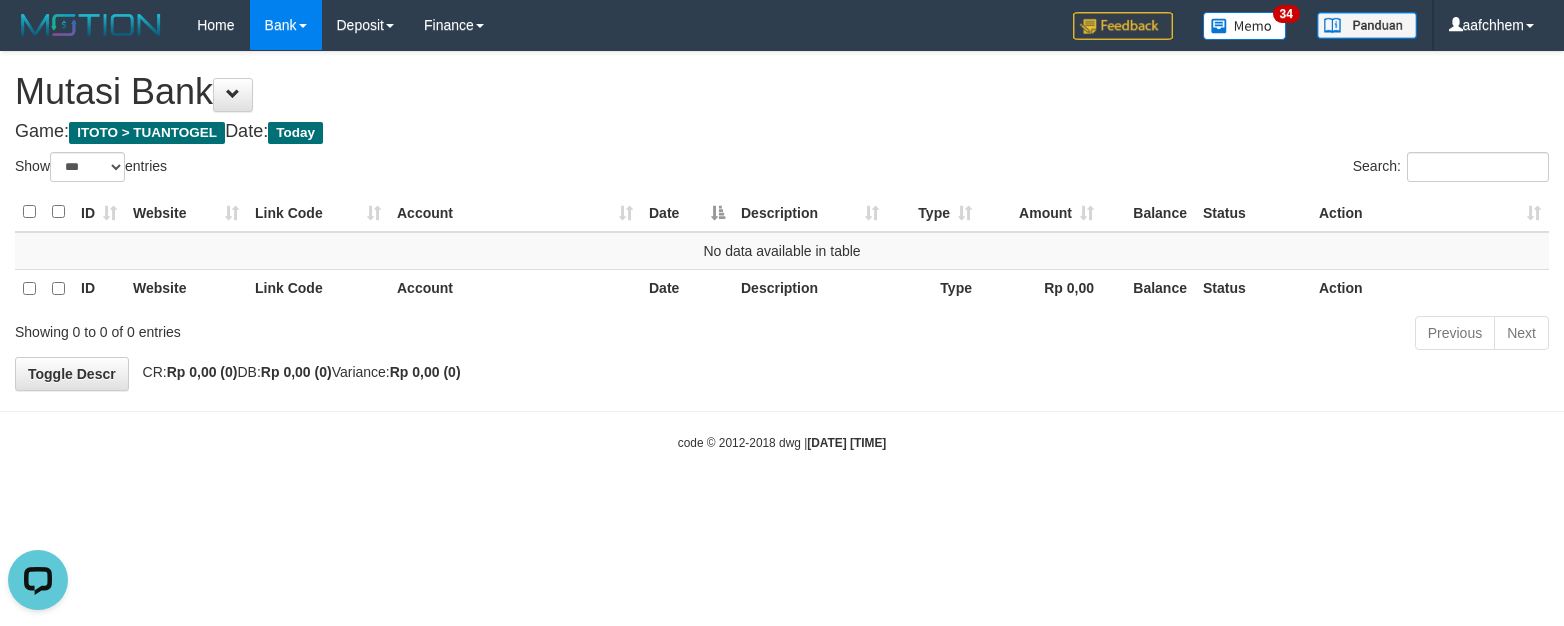 scroll, scrollTop: 0, scrollLeft: 0, axis: both 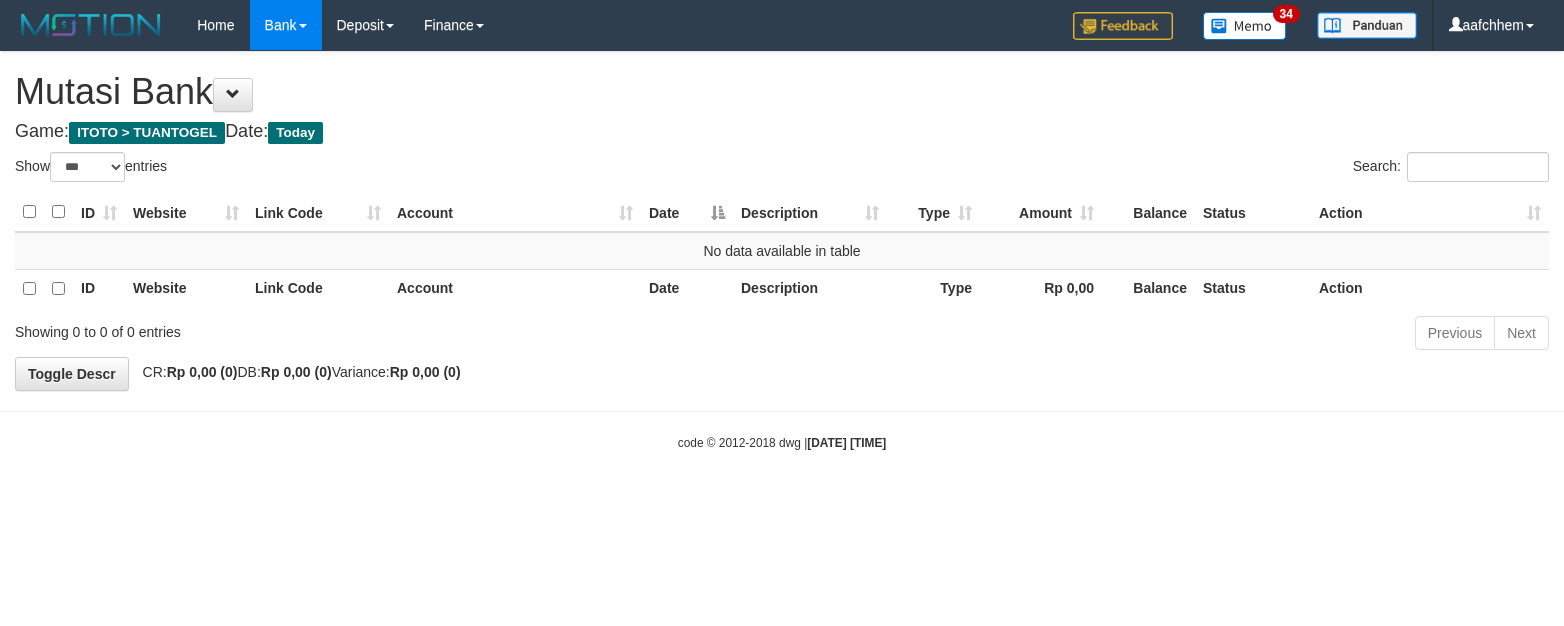 select on "***" 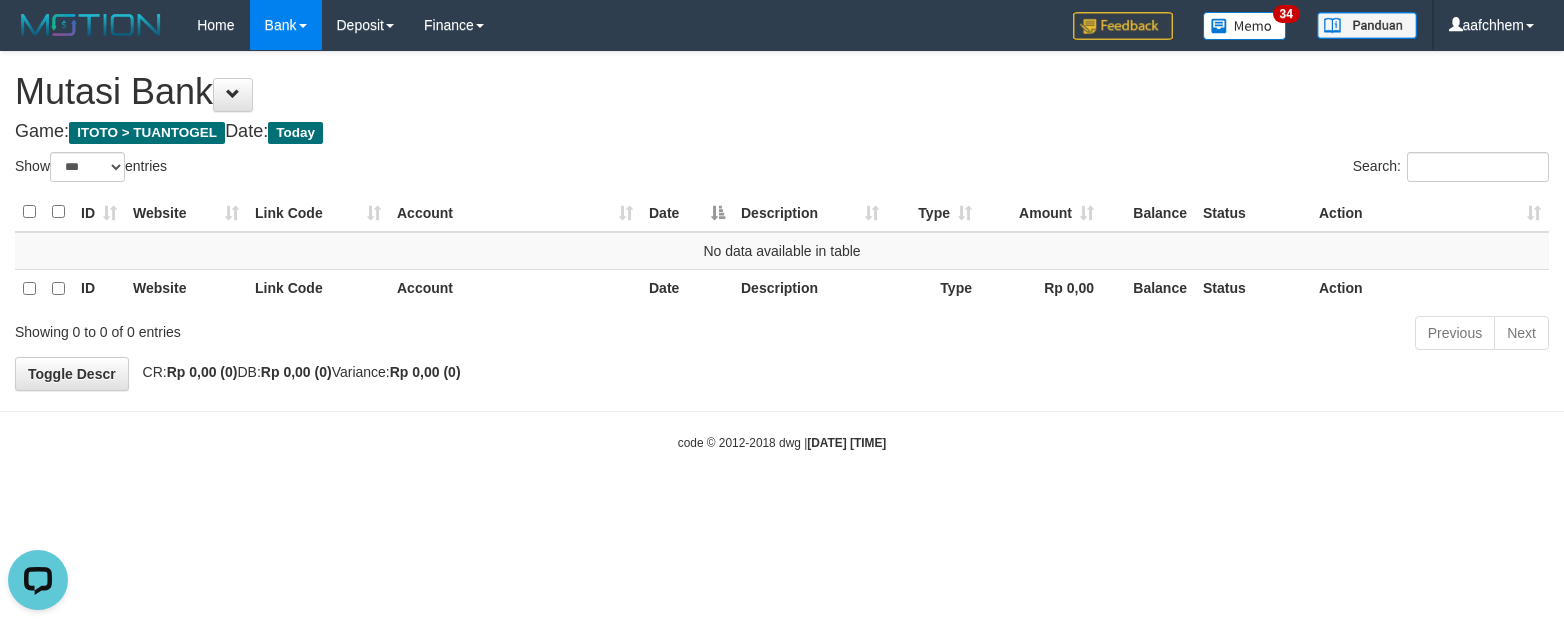 scroll, scrollTop: 0, scrollLeft: 0, axis: both 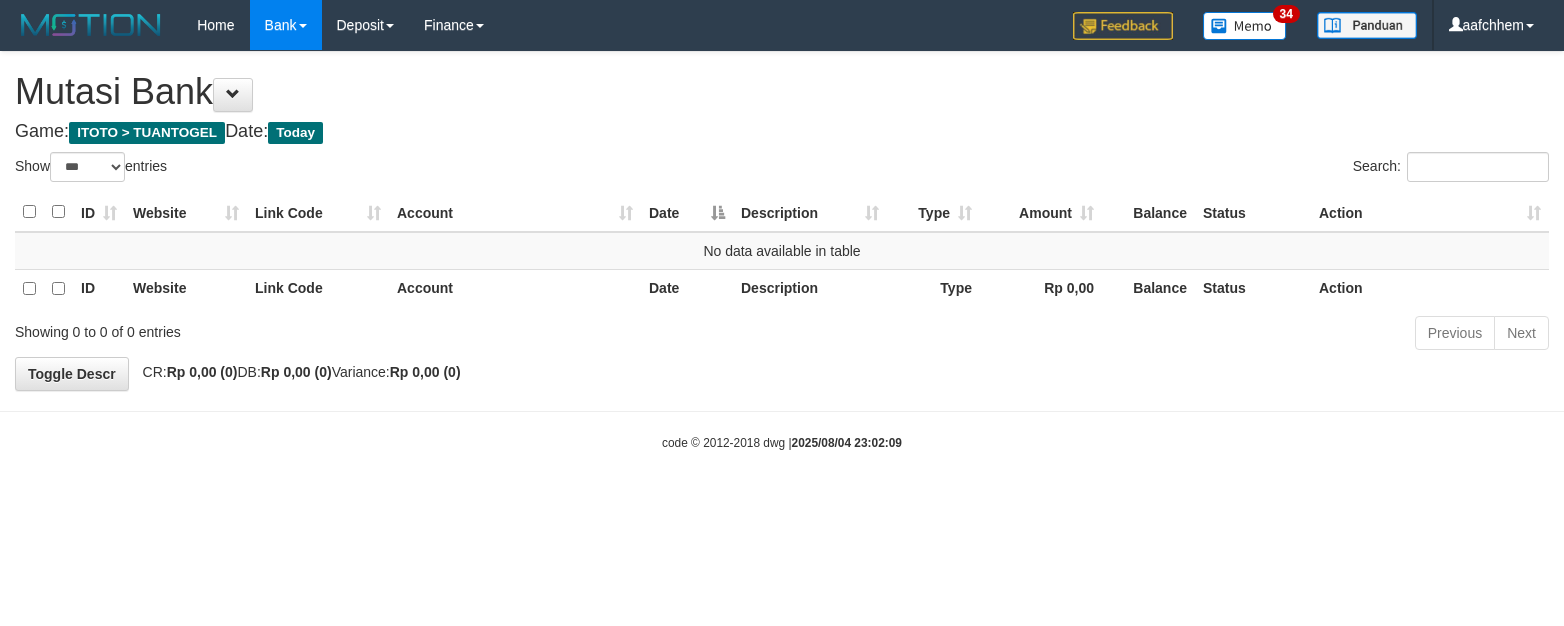 select on "***" 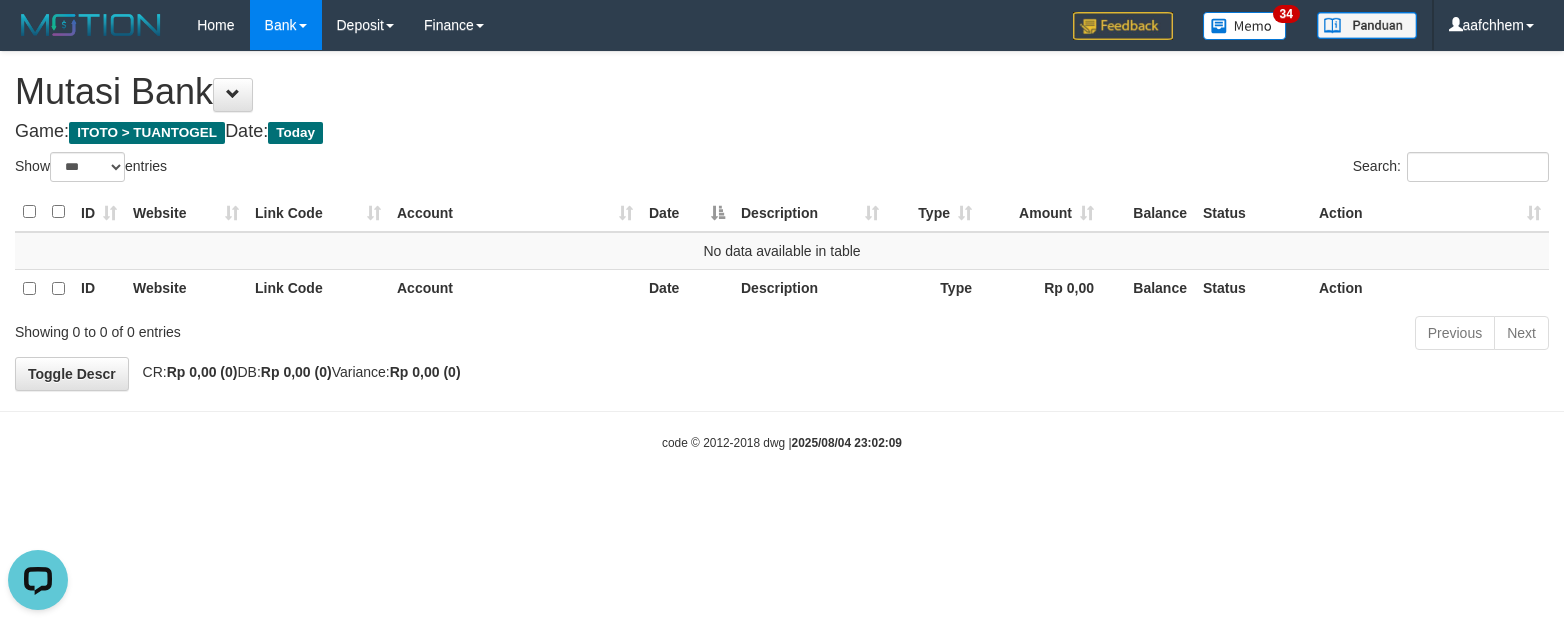 scroll, scrollTop: 0, scrollLeft: 0, axis: both 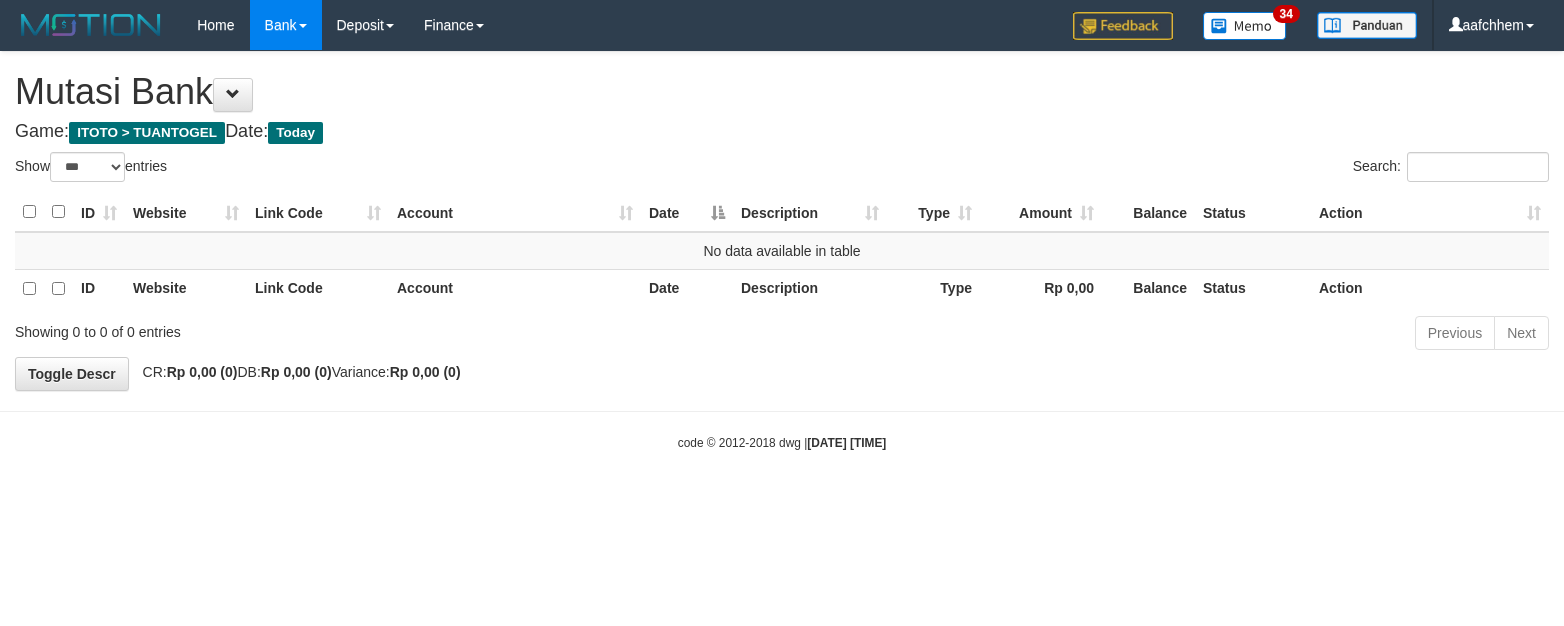 select on "***" 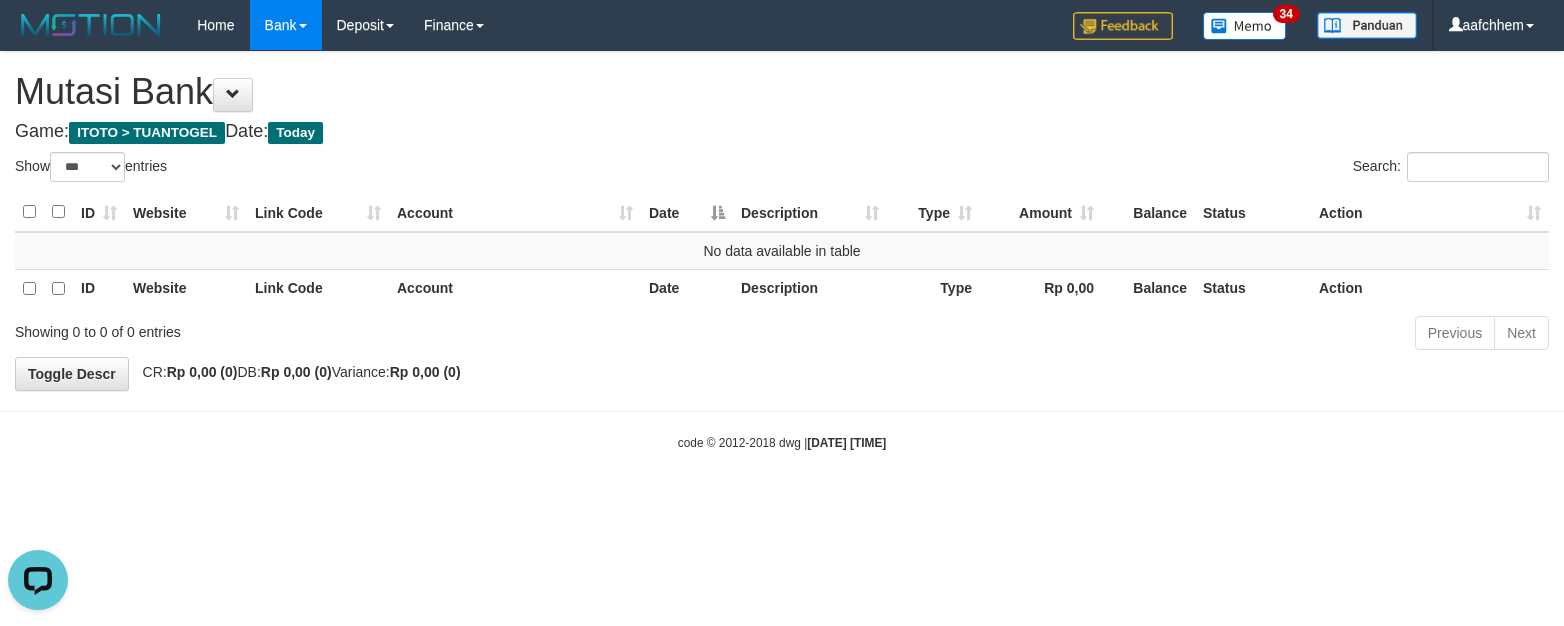 scroll, scrollTop: 0, scrollLeft: 0, axis: both 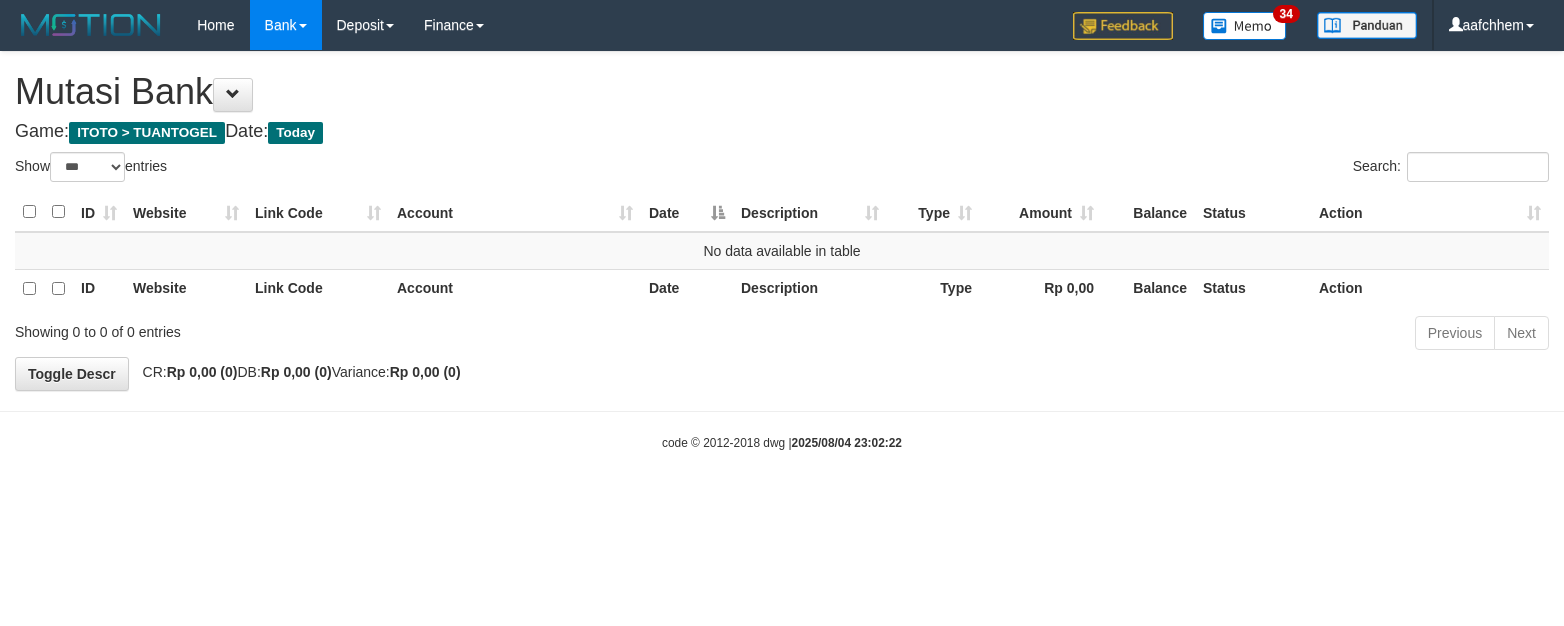 select on "***" 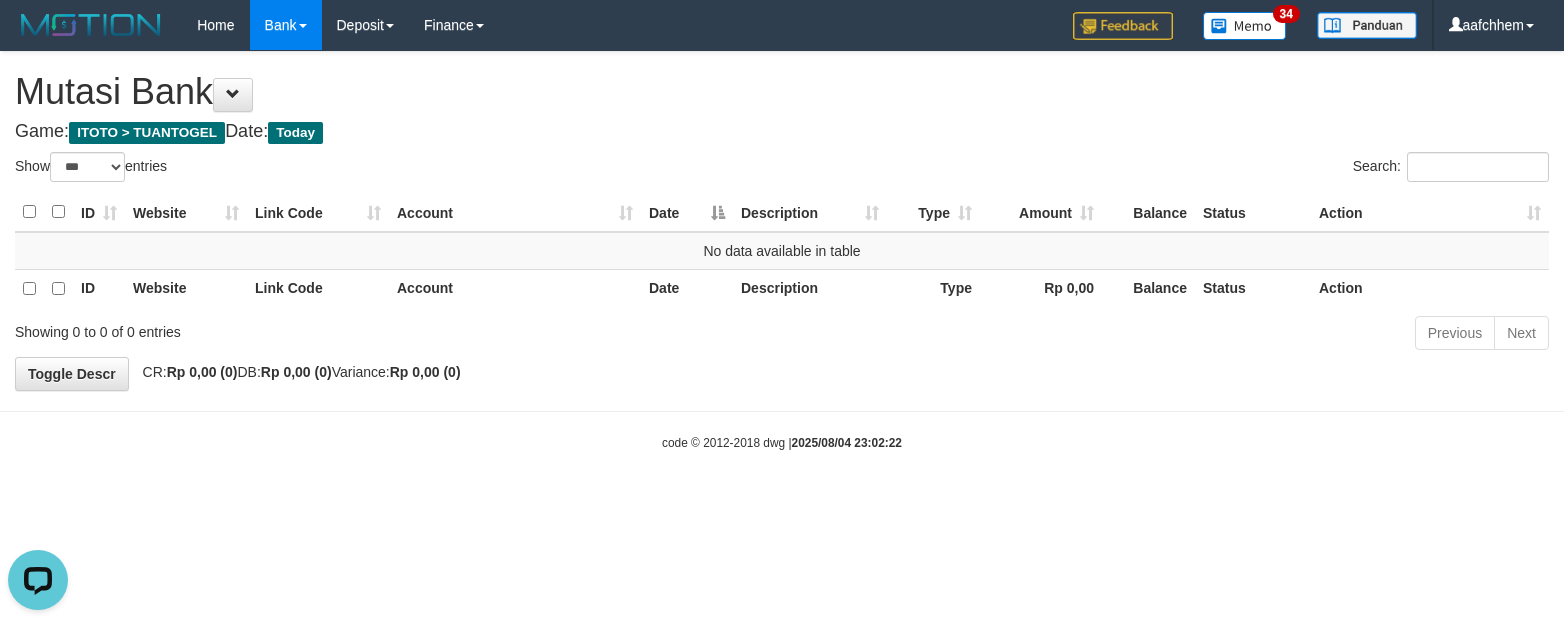 scroll, scrollTop: 0, scrollLeft: 0, axis: both 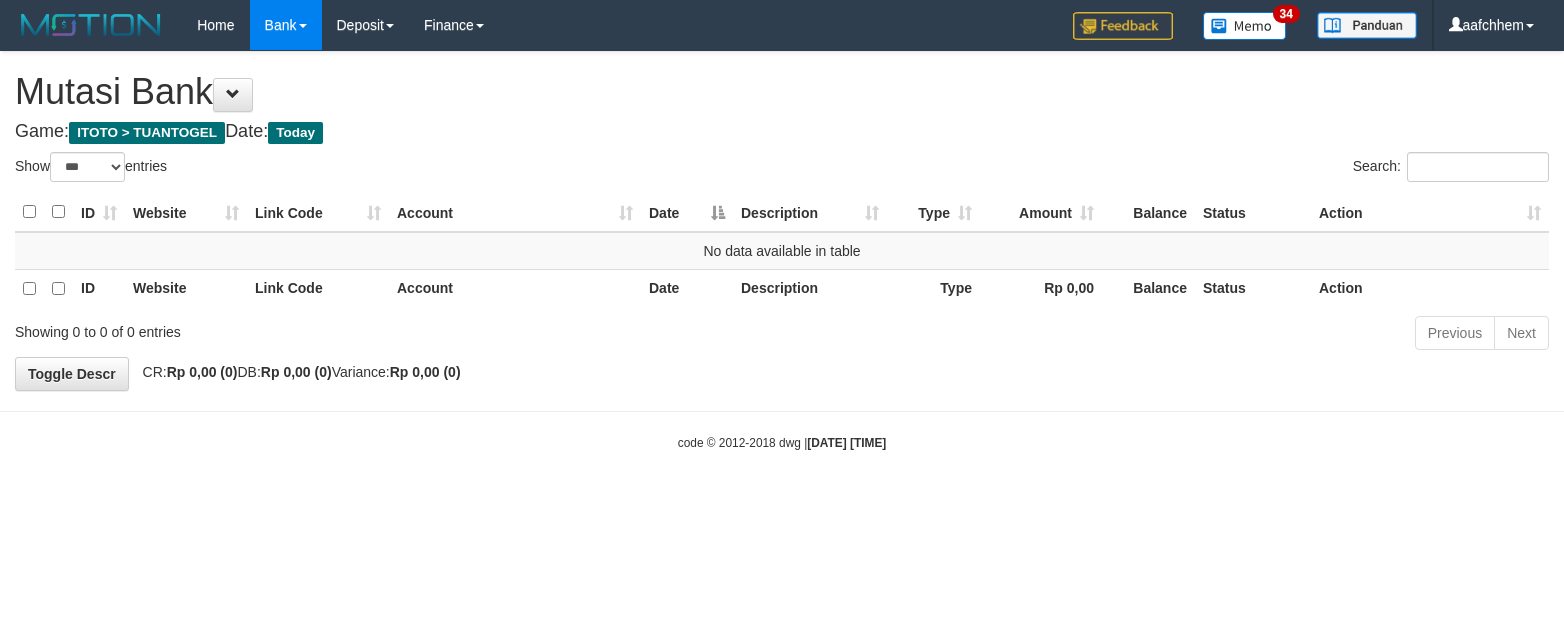 select on "***" 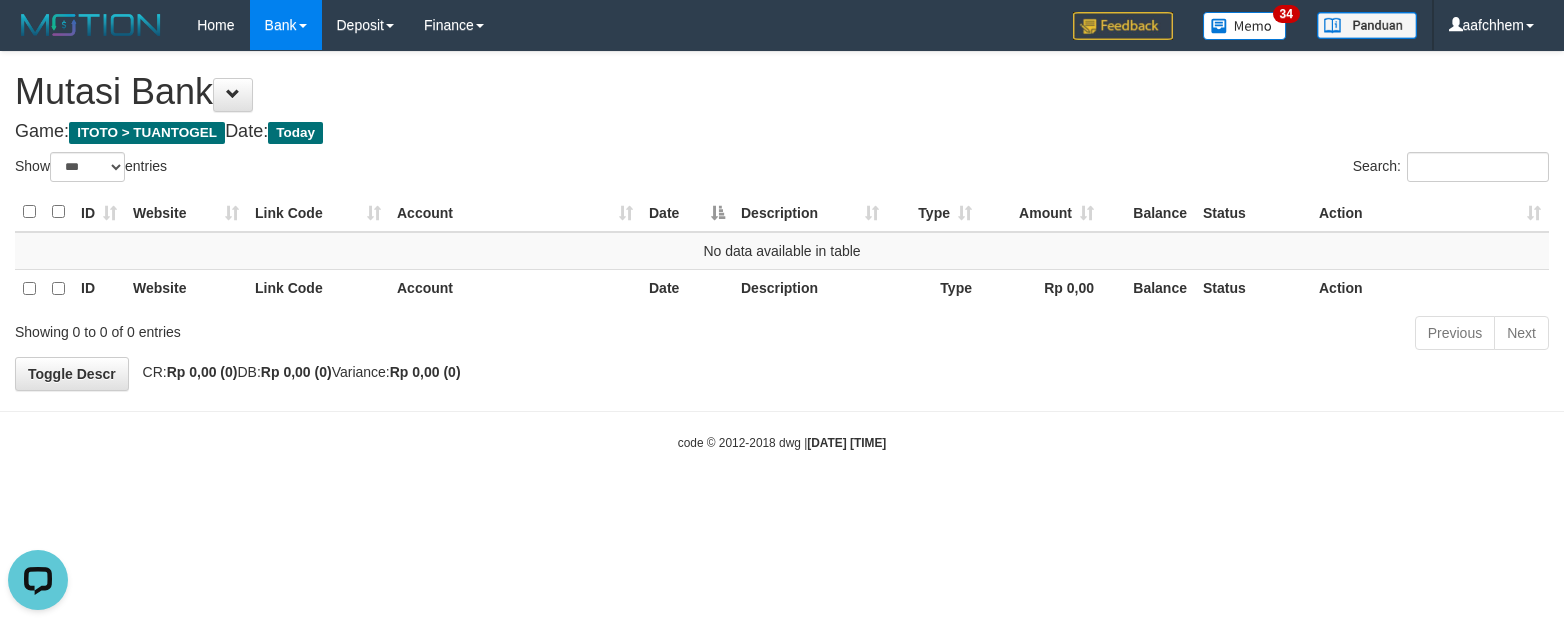 scroll, scrollTop: 0, scrollLeft: 0, axis: both 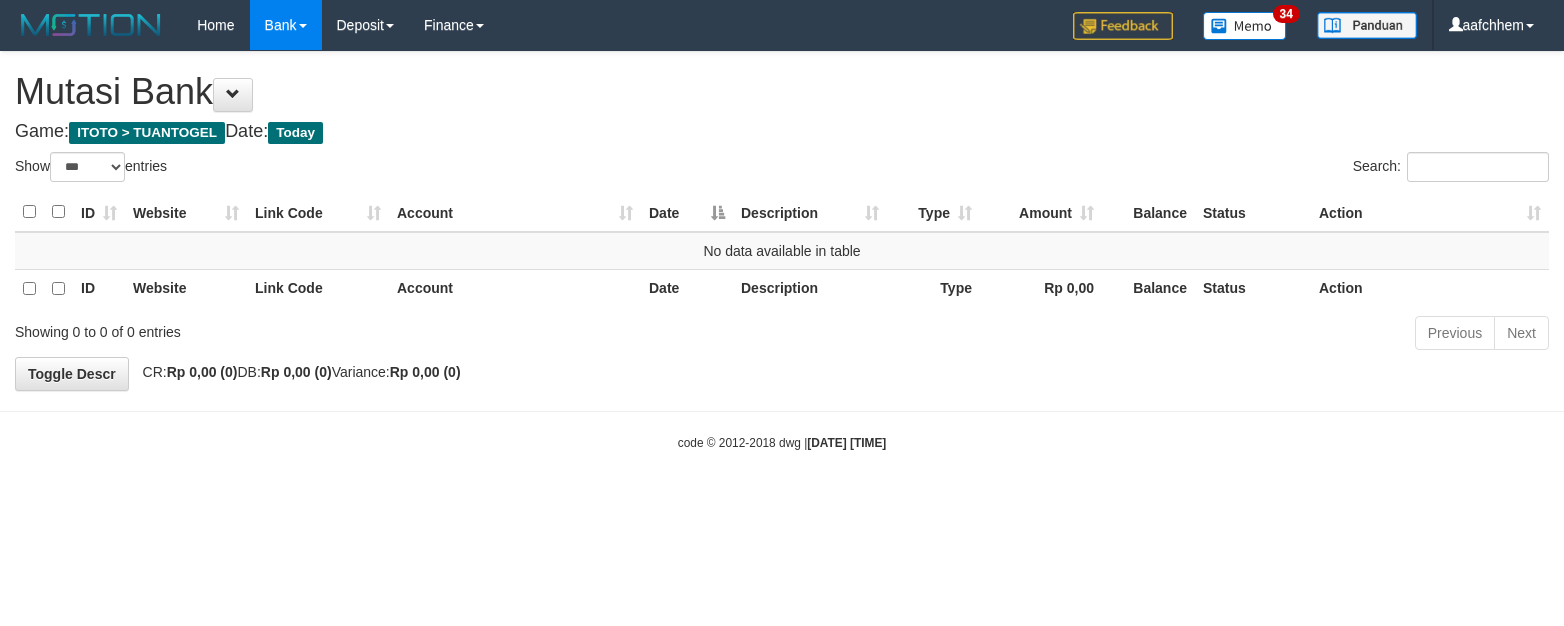 select on "***" 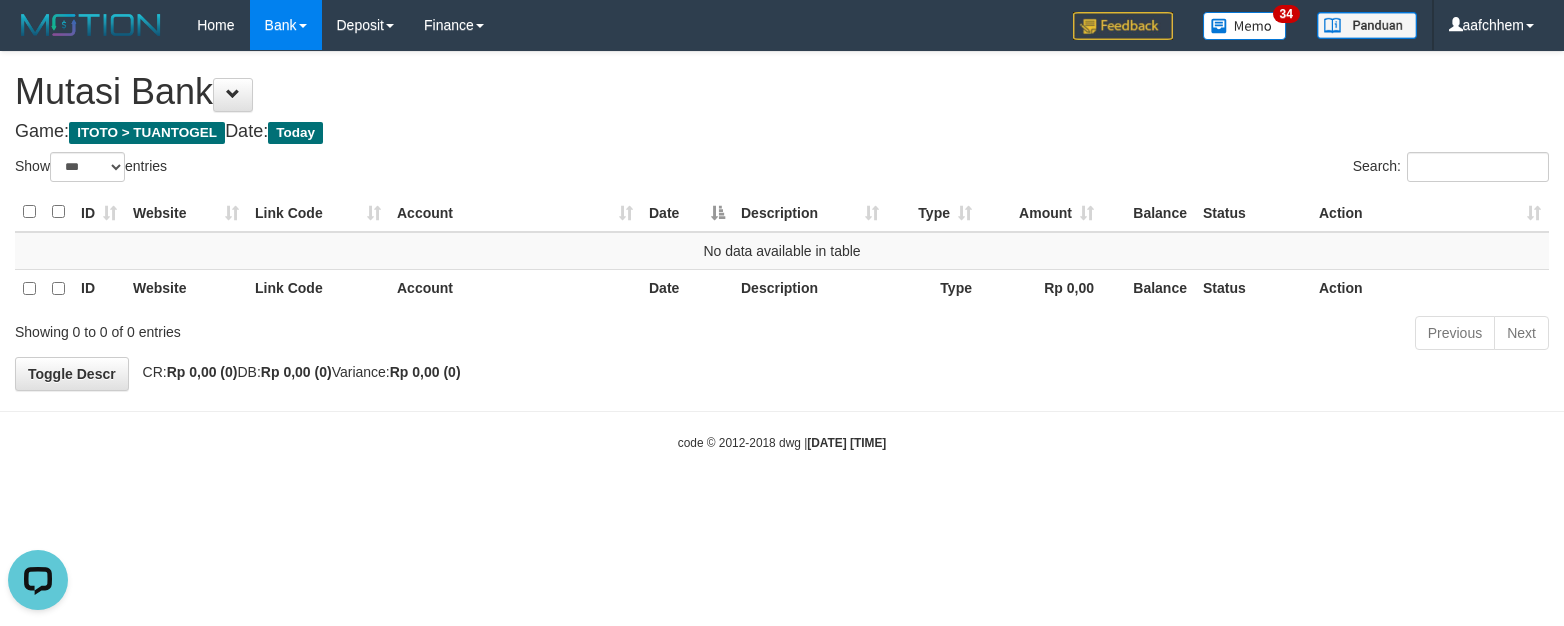 scroll, scrollTop: 0, scrollLeft: 0, axis: both 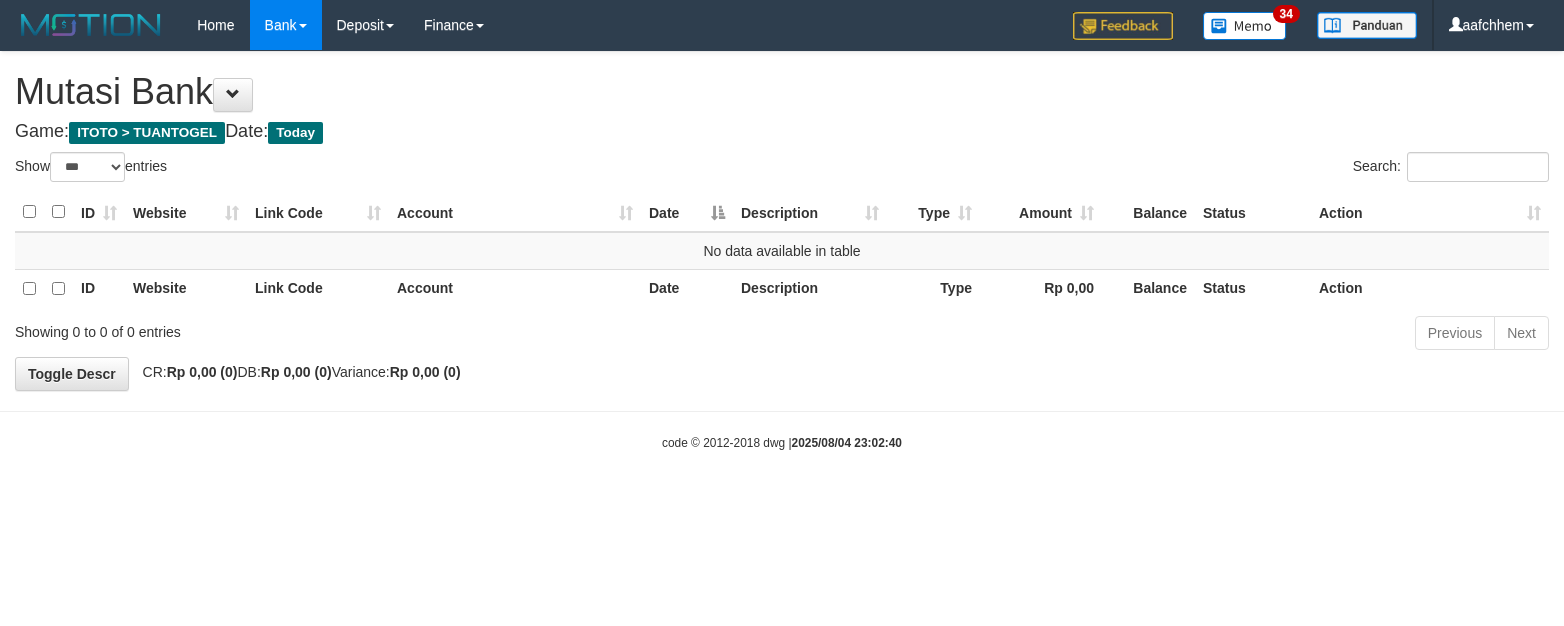 select on "***" 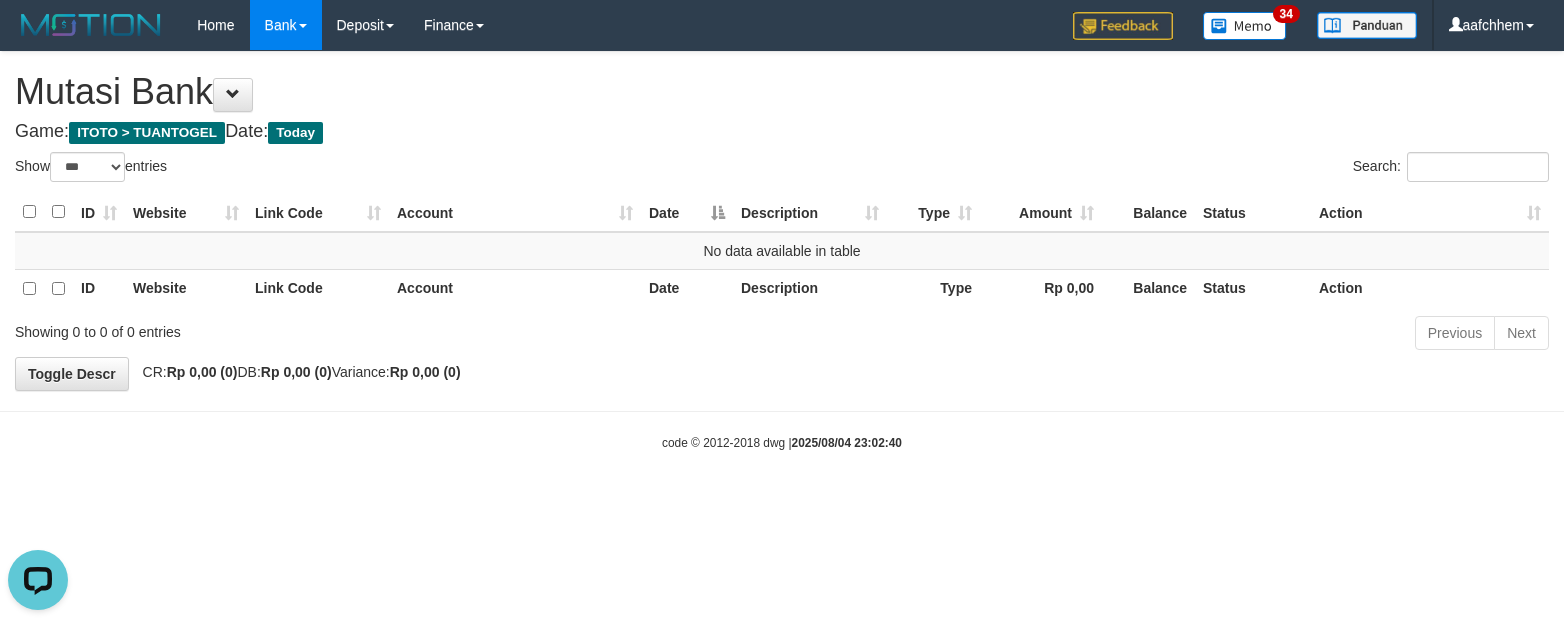scroll, scrollTop: 0, scrollLeft: 0, axis: both 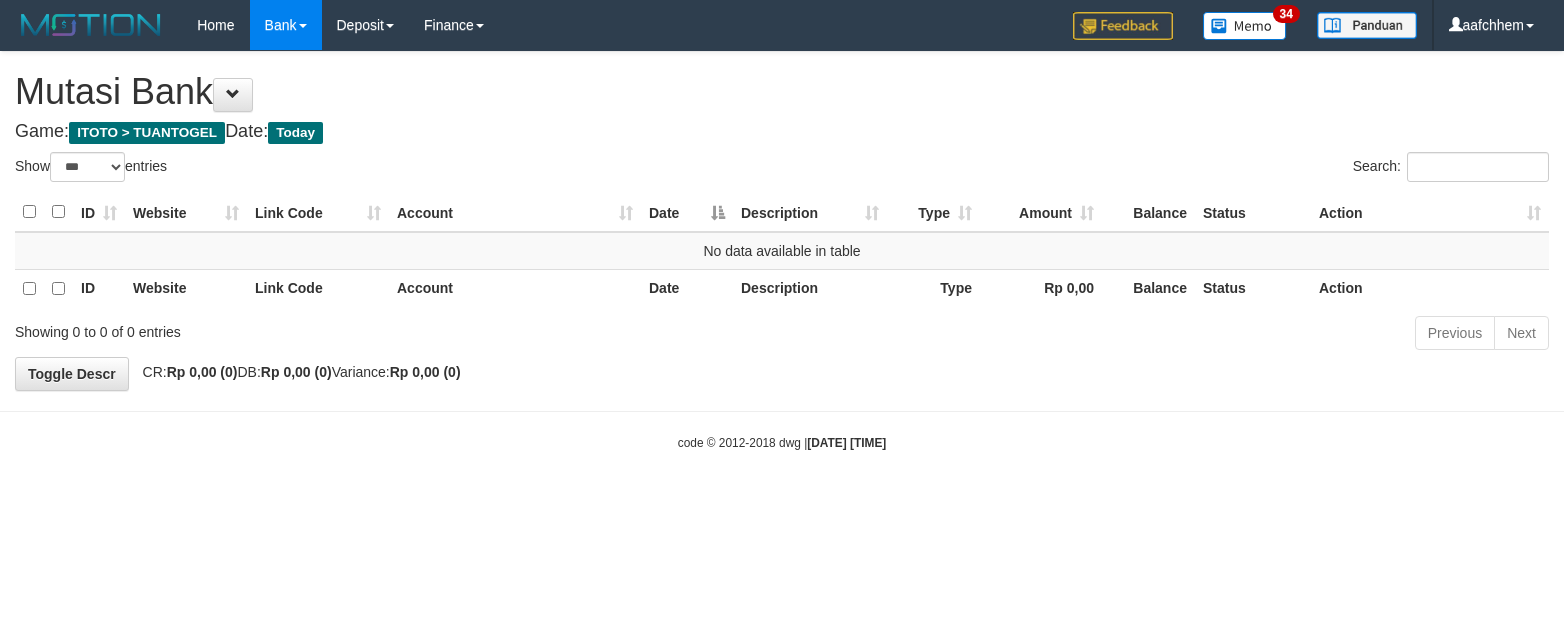 select on "***" 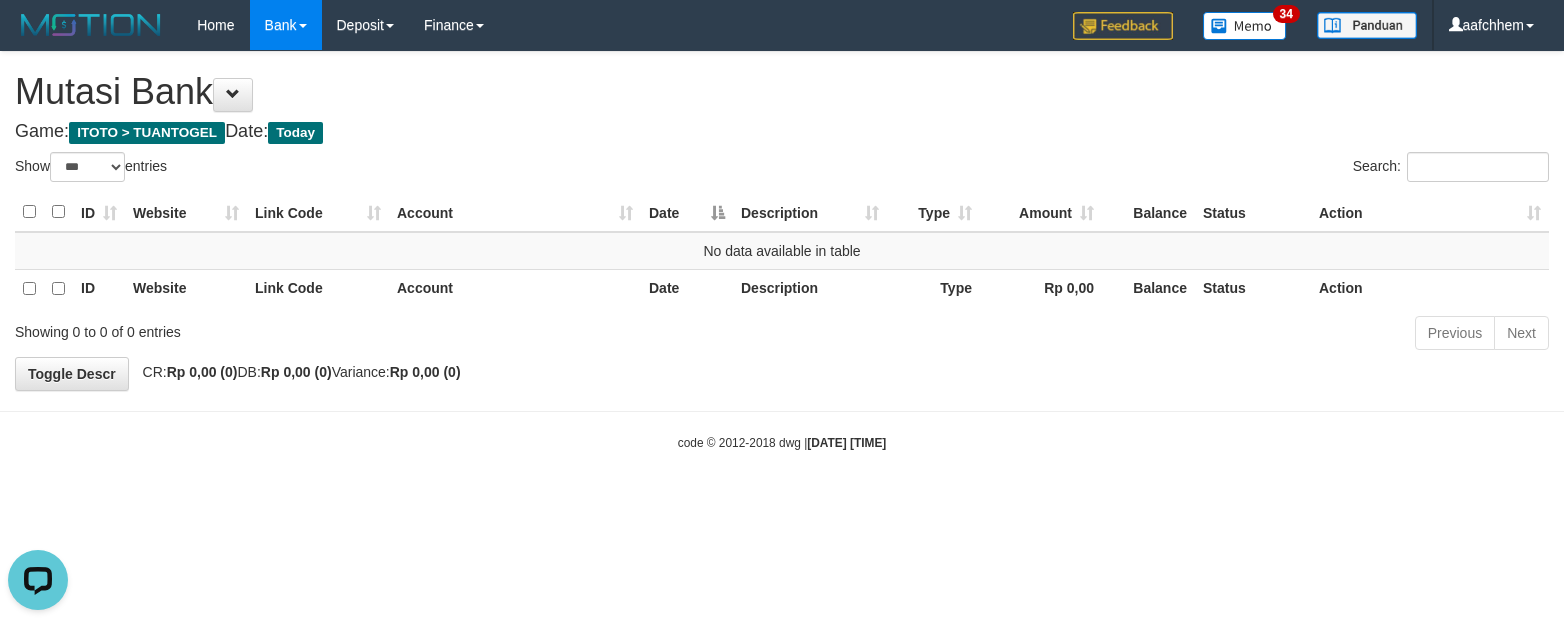 scroll, scrollTop: 0, scrollLeft: 0, axis: both 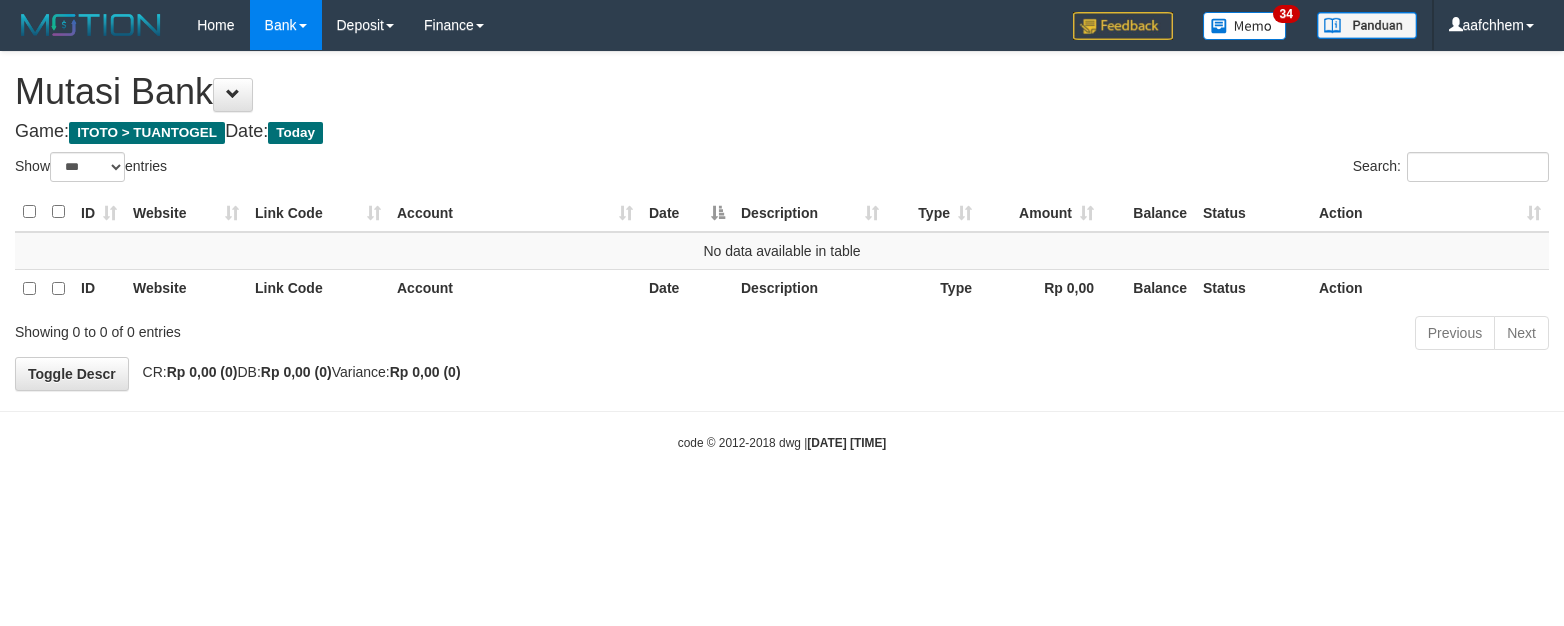 select on "***" 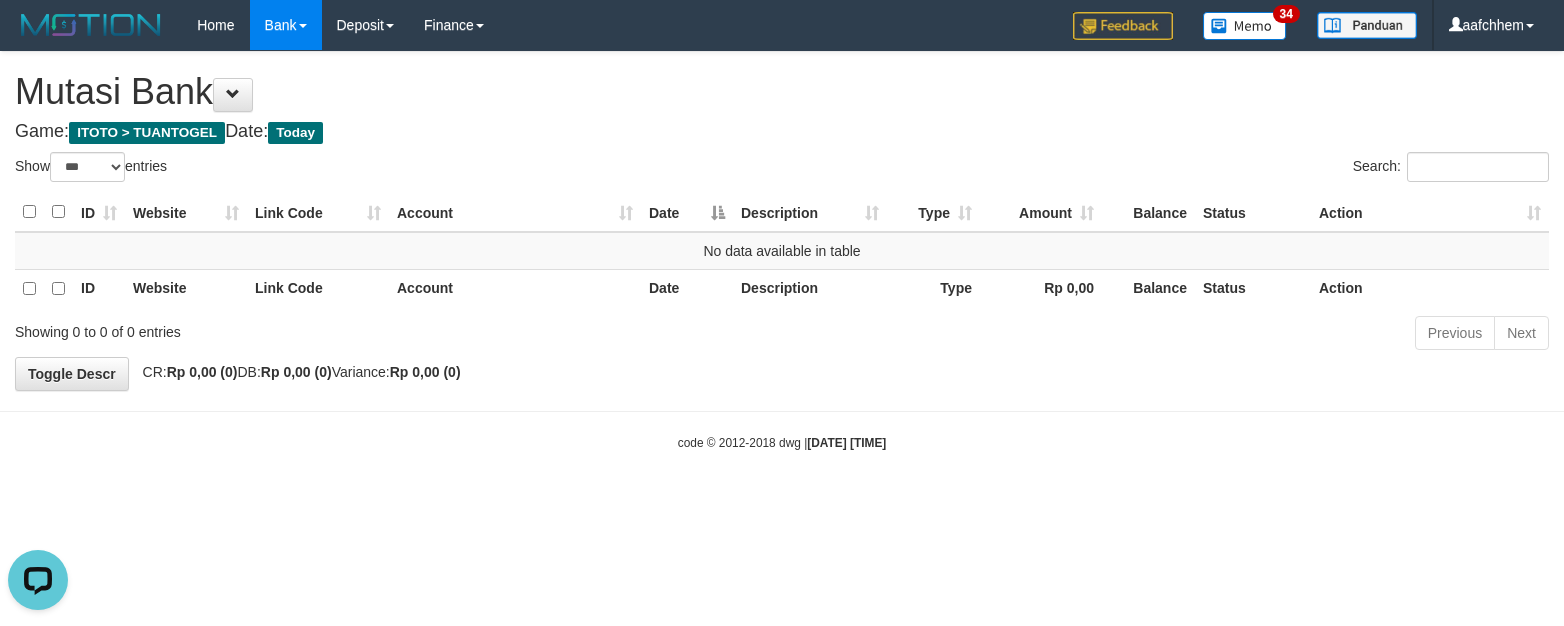 scroll, scrollTop: 0, scrollLeft: 0, axis: both 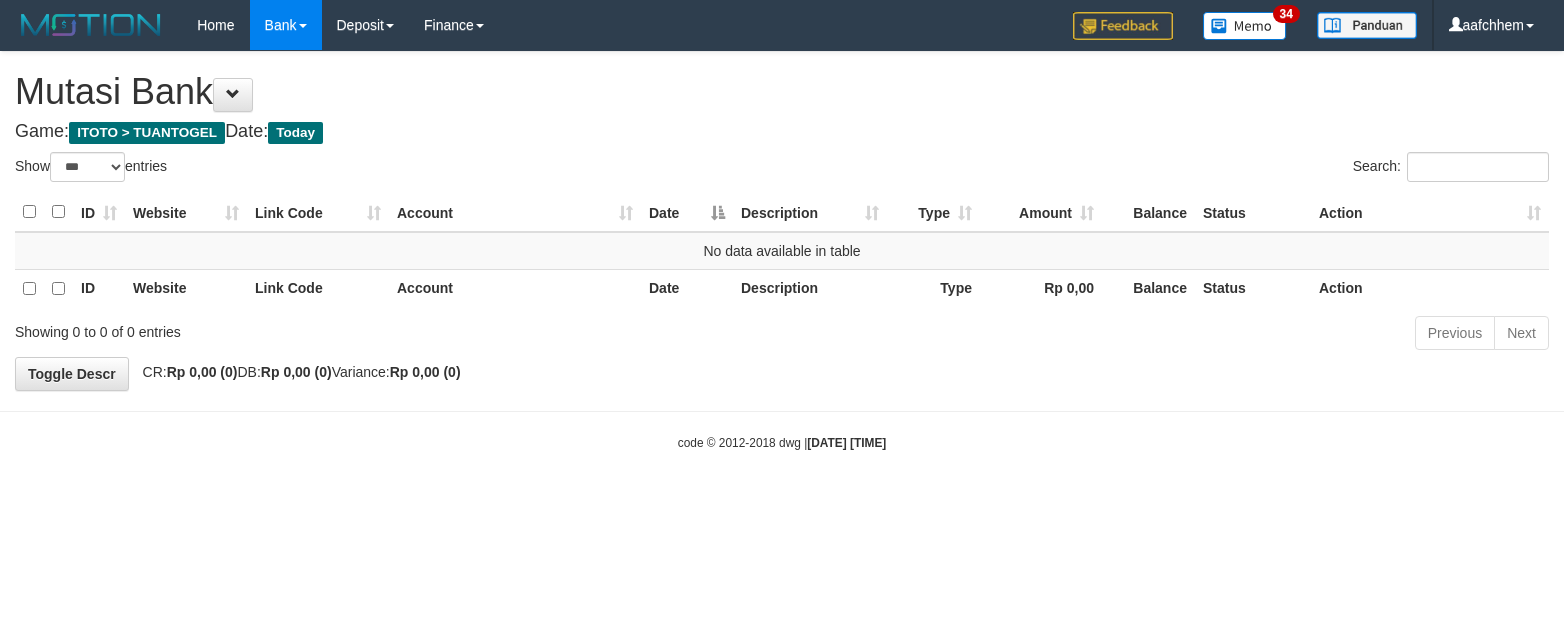 select on "***" 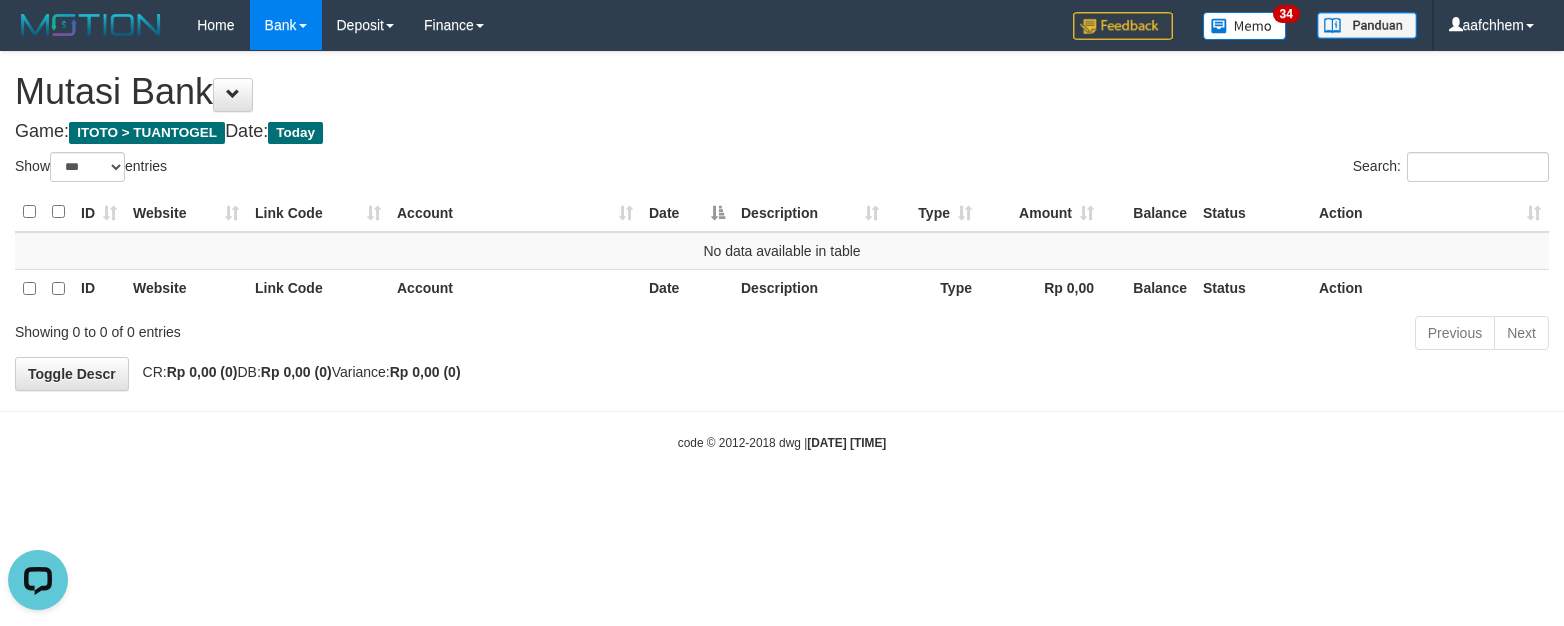 scroll, scrollTop: 0, scrollLeft: 0, axis: both 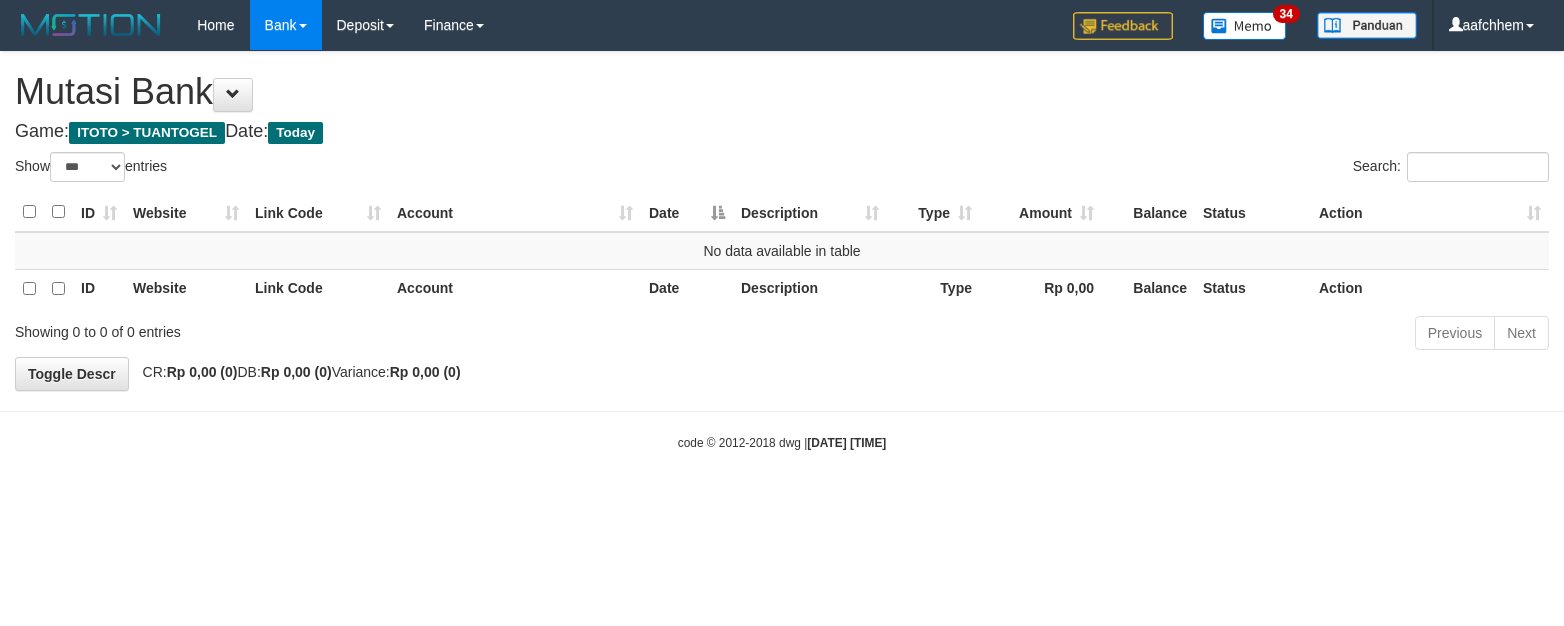 select on "***" 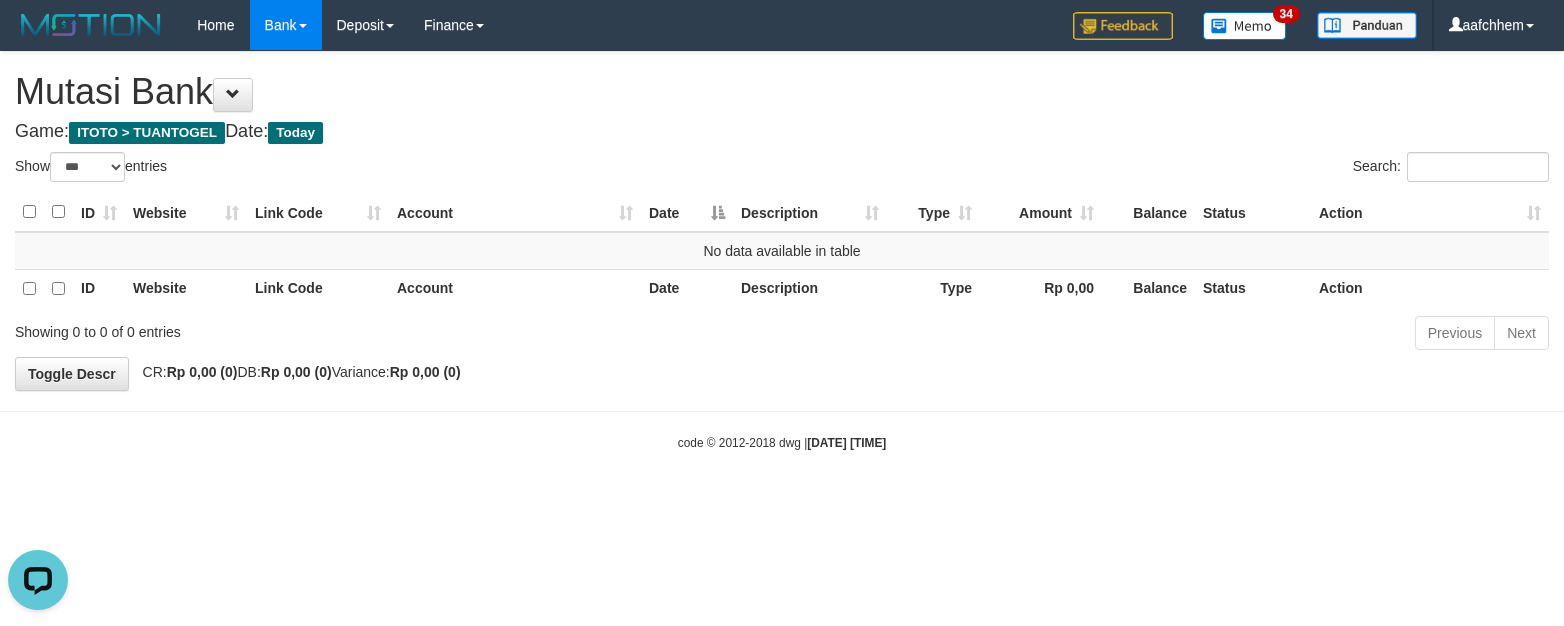 scroll, scrollTop: 0, scrollLeft: 0, axis: both 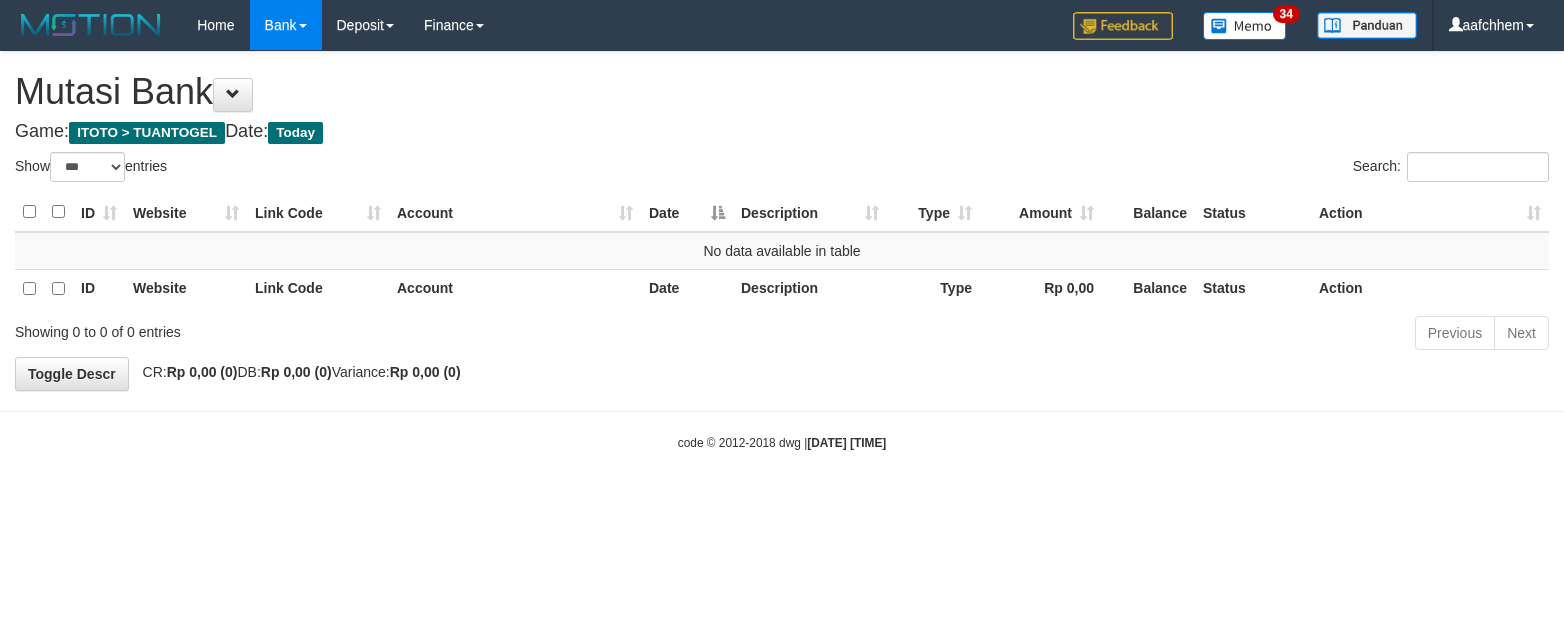 select on "***" 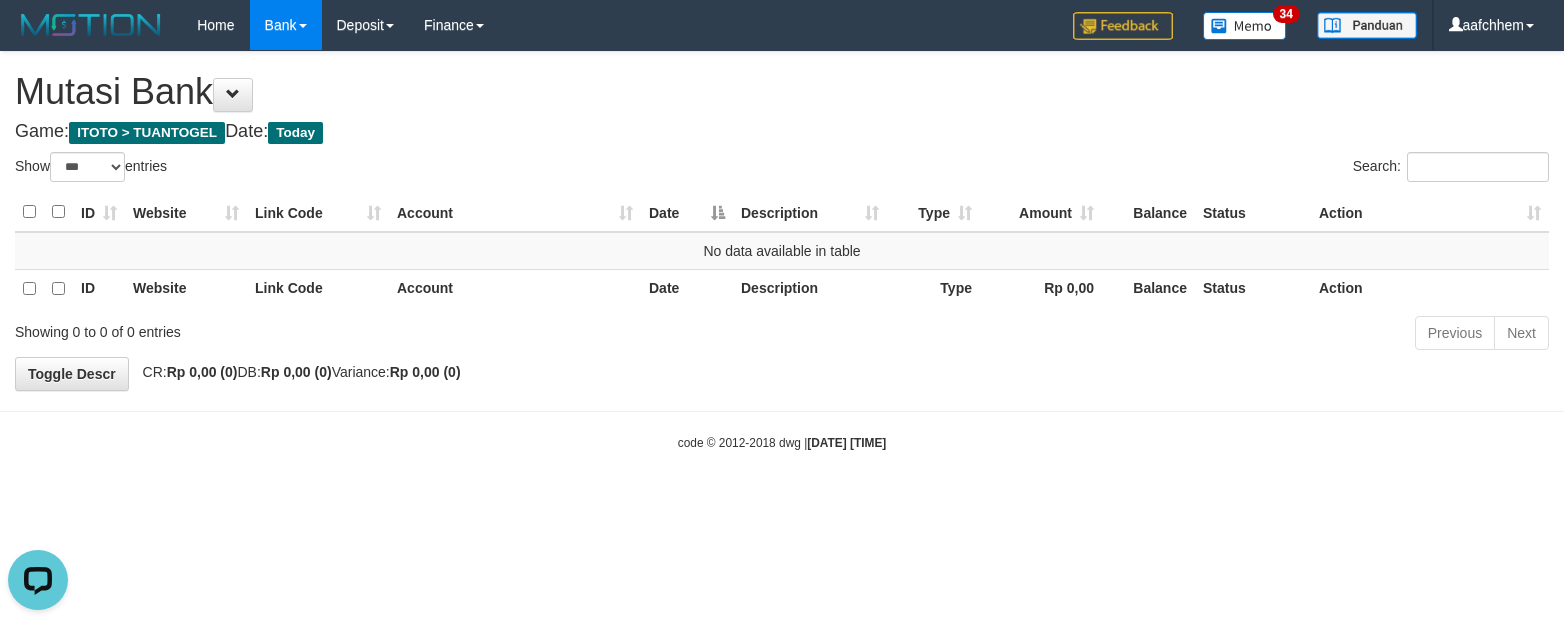scroll, scrollTop: 0, scrollLeft: 0, axis: both 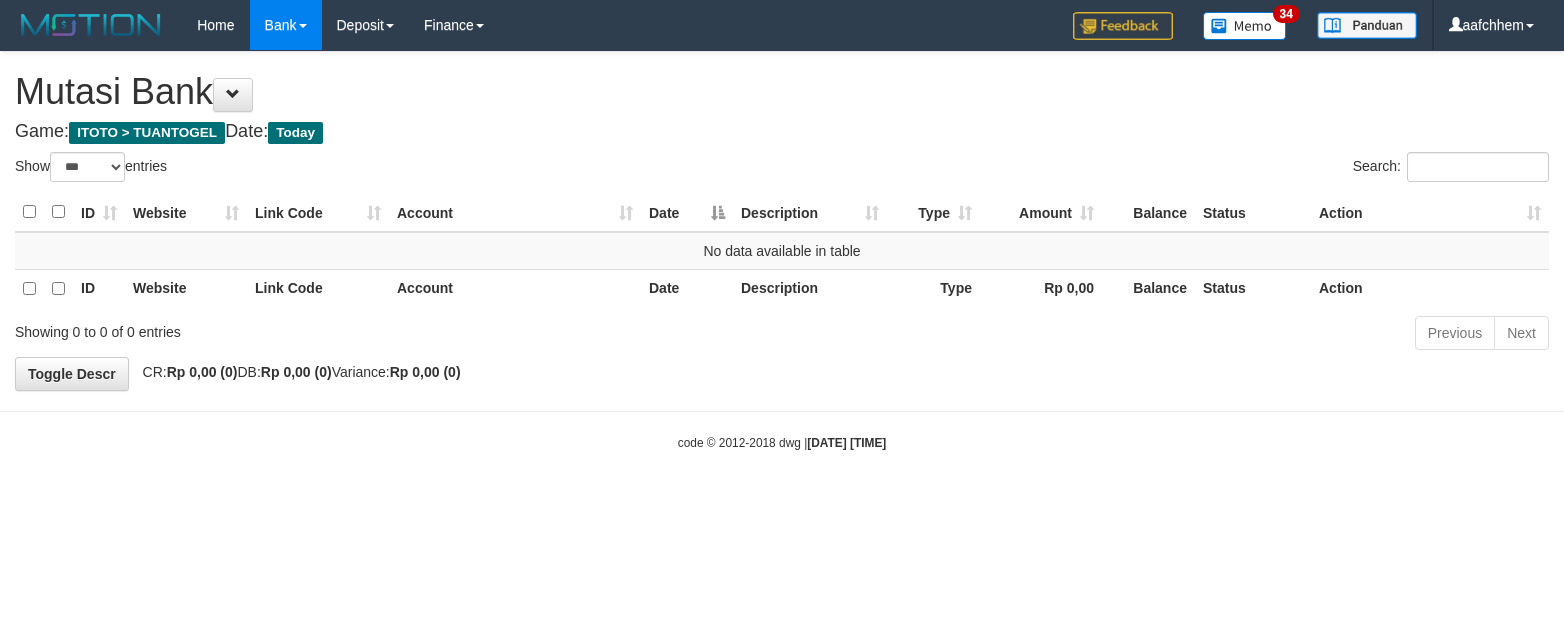 select on "***" 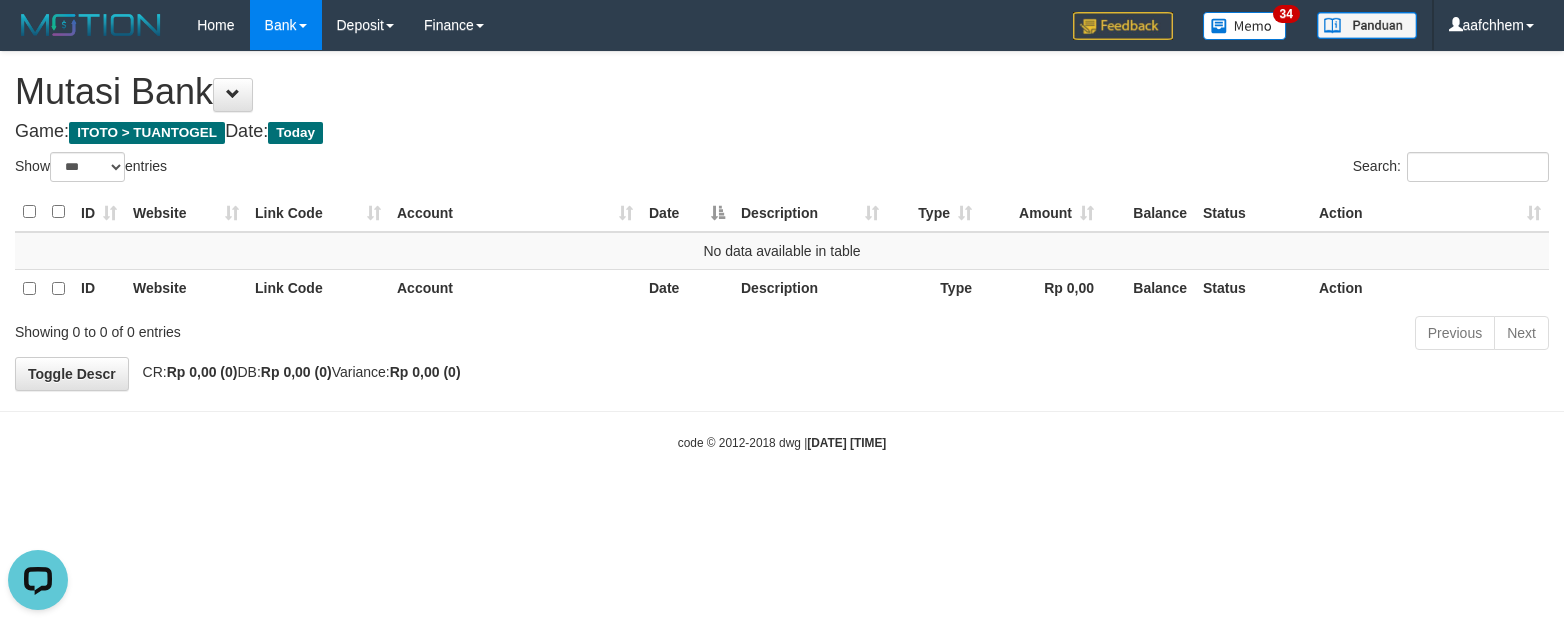 scroll, scrollTop: 0, scrollLeft: 0, axis: both 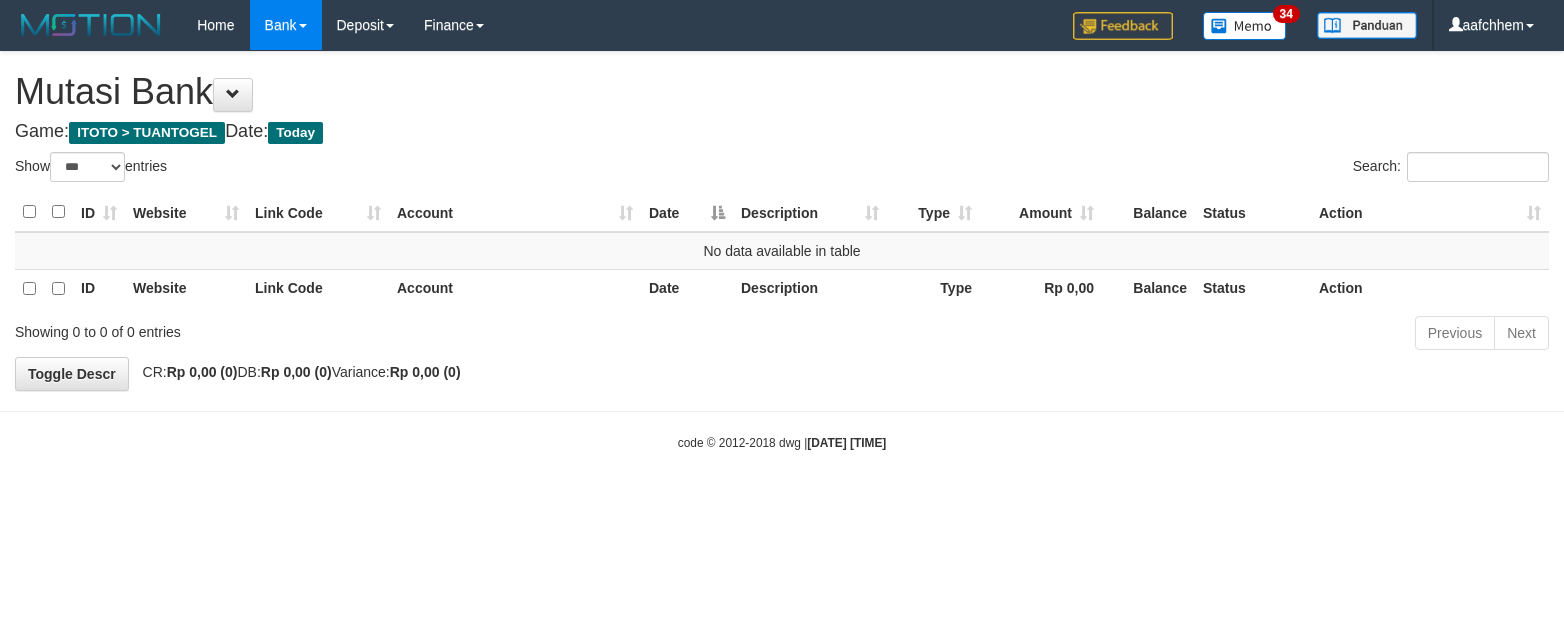 select on "***" 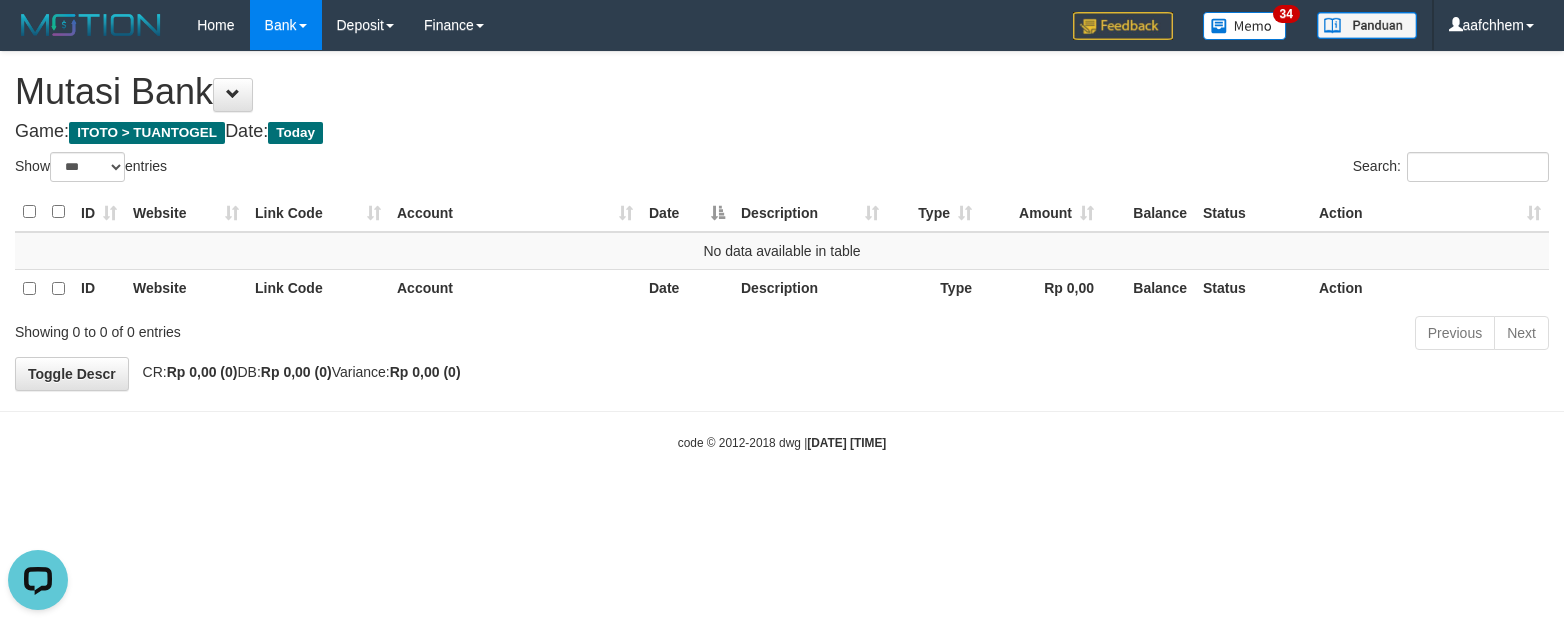 scroll, scrollTop: 0, scrollLeft: 0, axis: both 